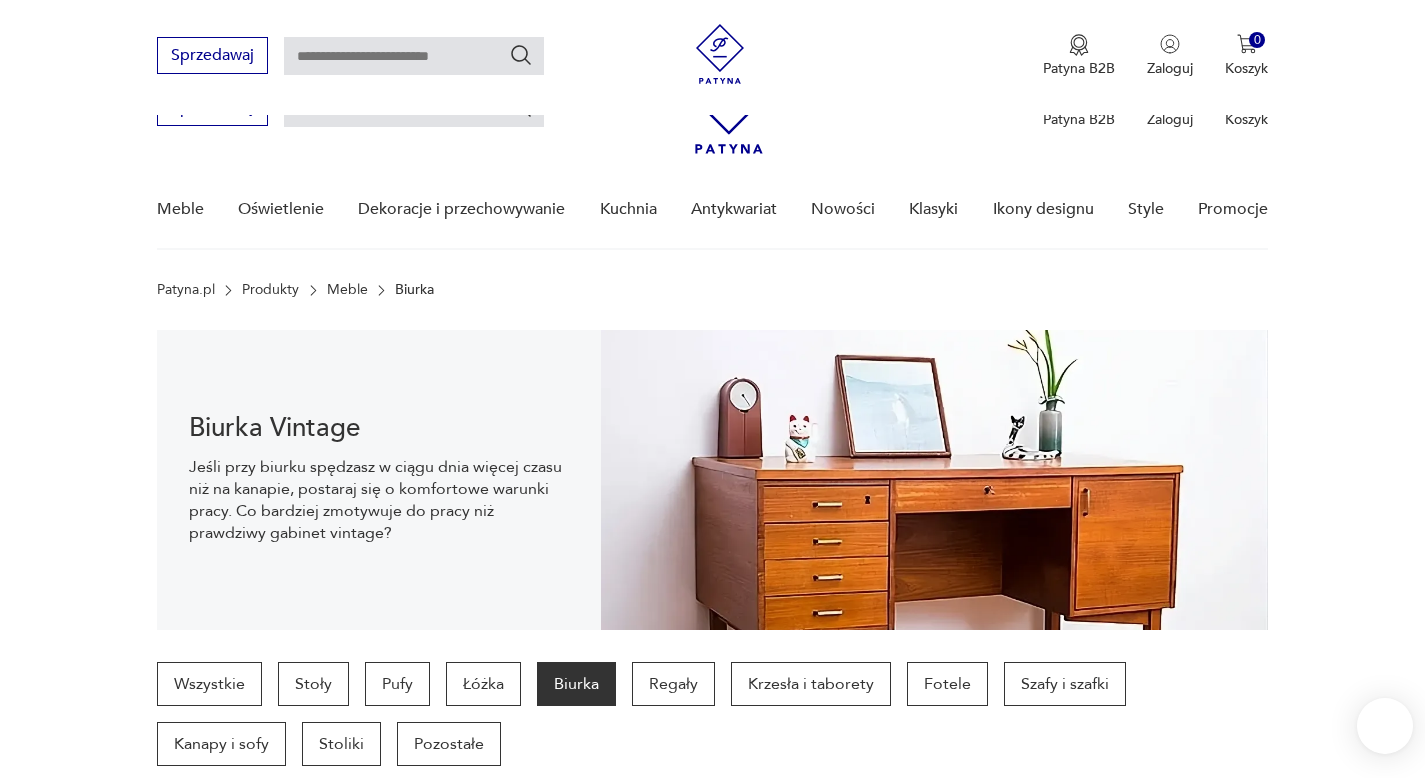 scroll, scrollTop: 530, scrollLeft: 0, axis: vertical 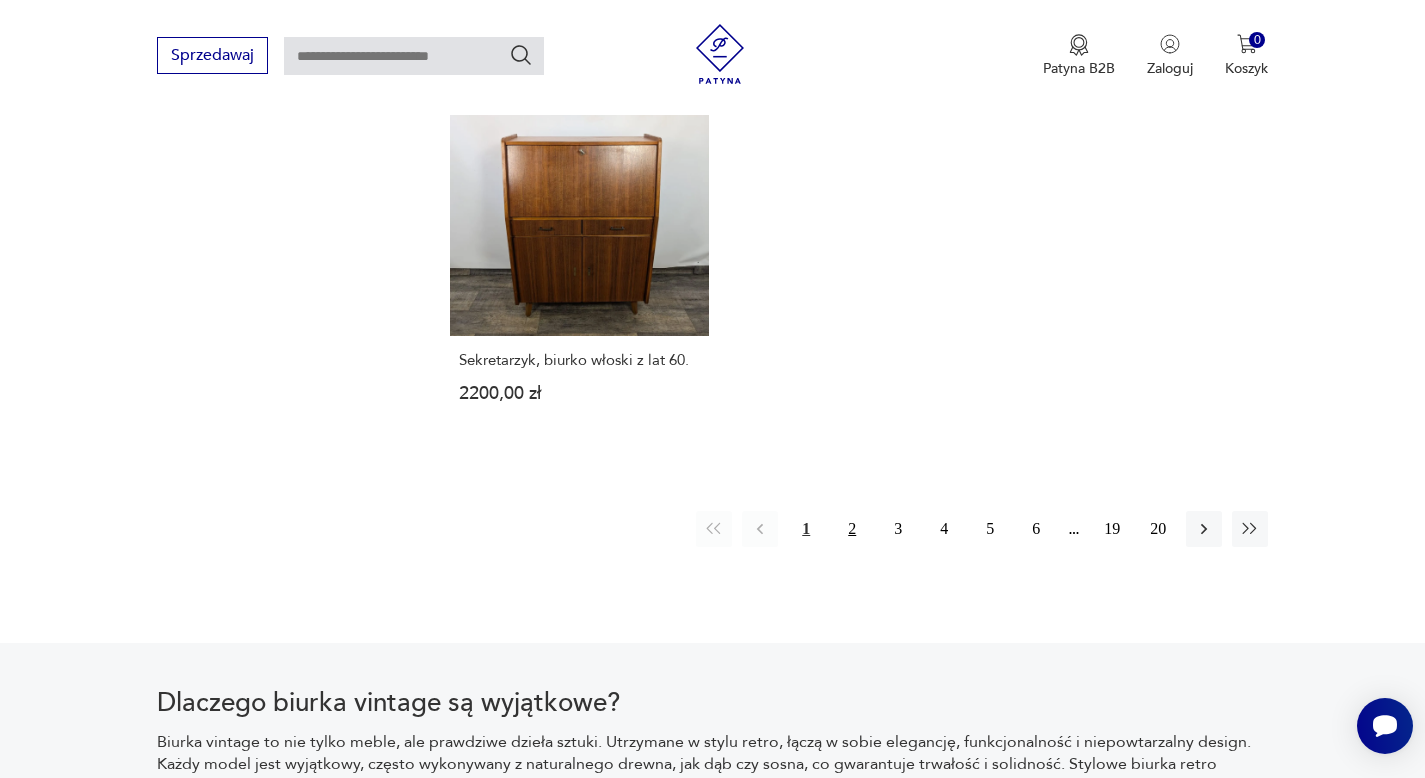 click on "2" at bounding box center [852, 529] 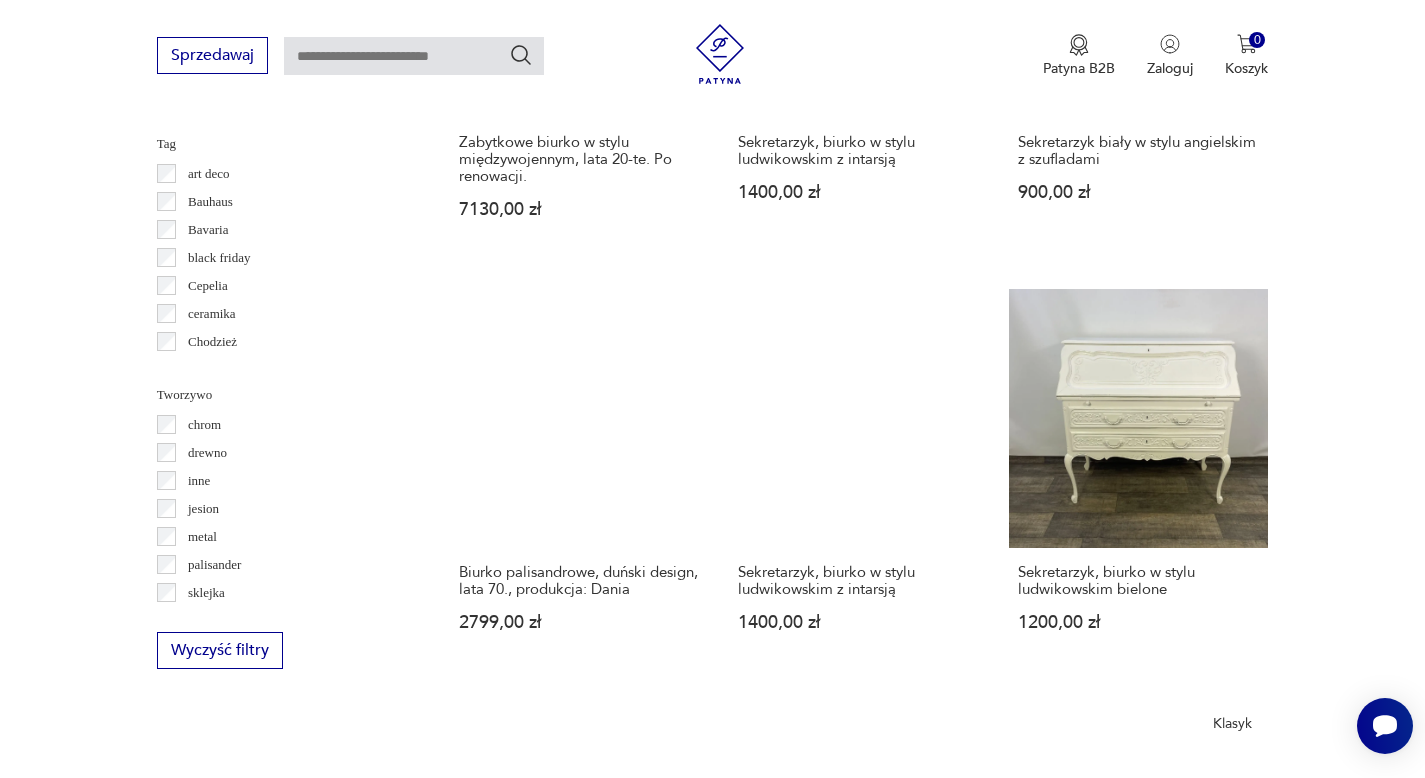 scroll, scrollTop: 1870, scrollLeft: 0, axis: vertical 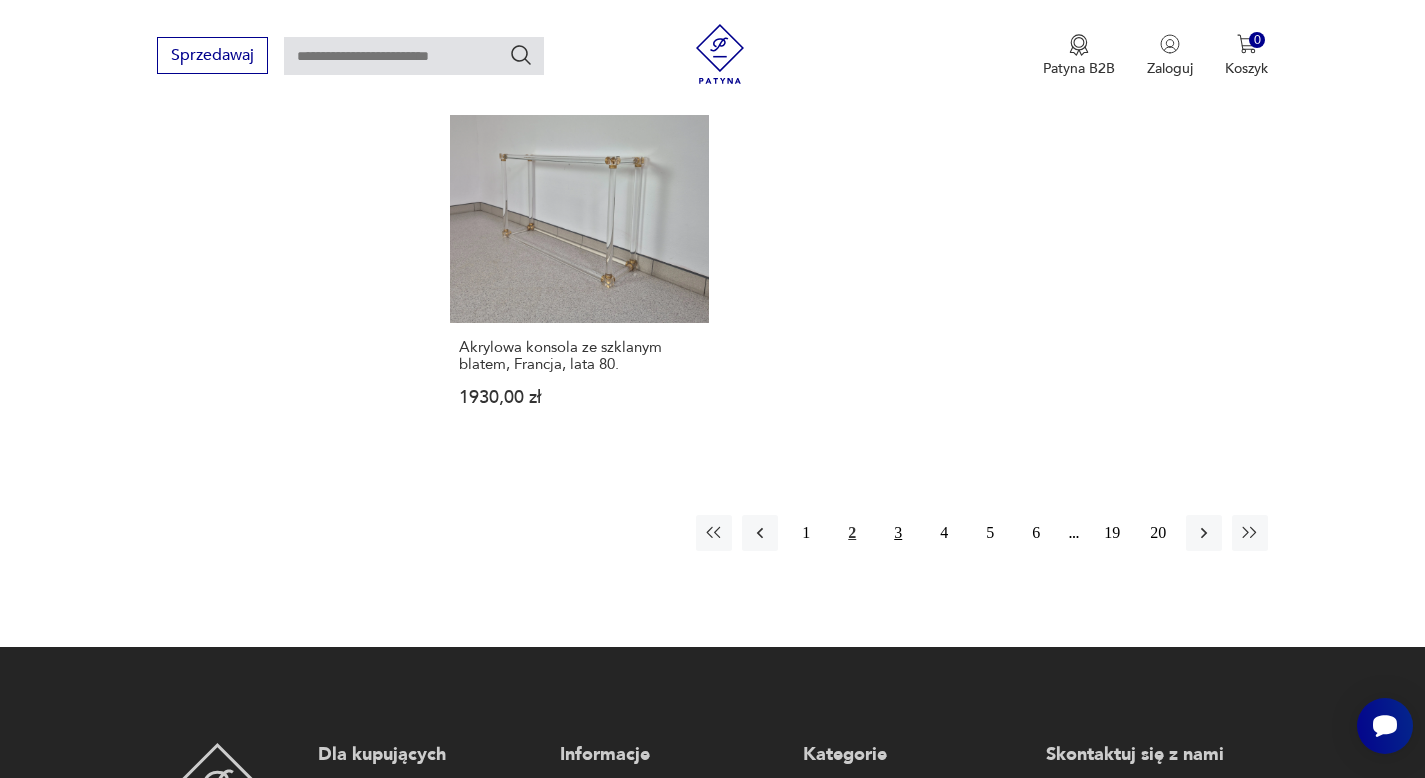 click on "3" at bounding box center (898, 533) 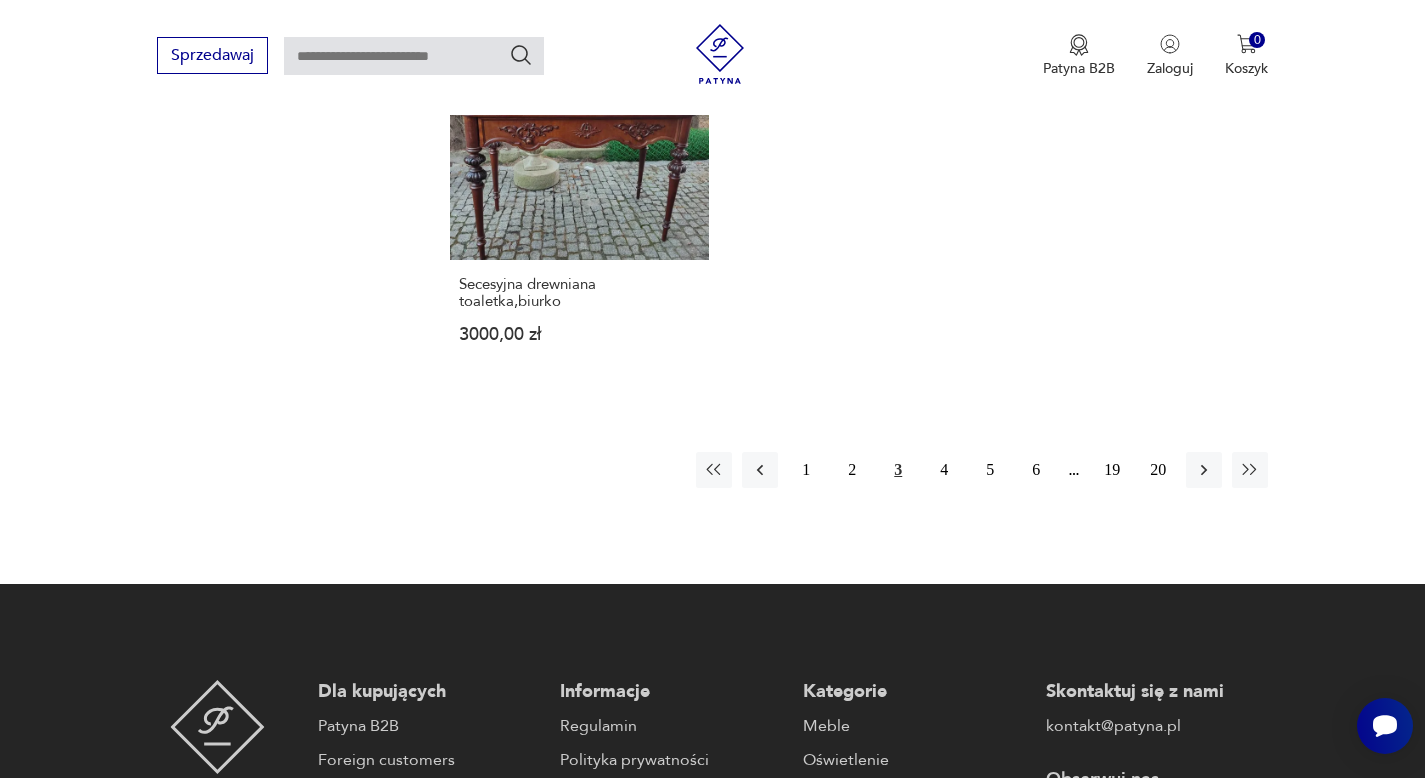 scroll, scrollTop: 3104, scrollLeft: 0, axis: vertical 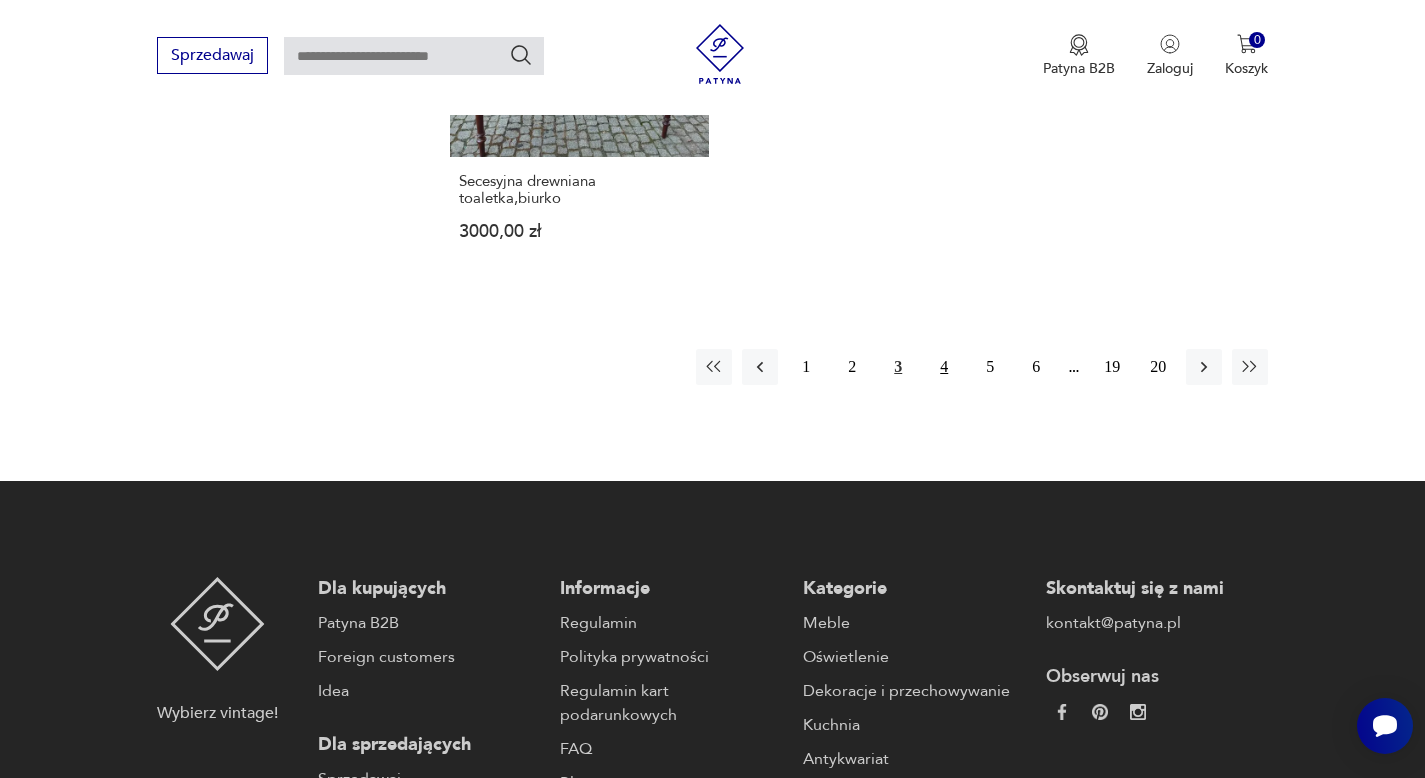 click on "4" at bounding box center (944, 367) 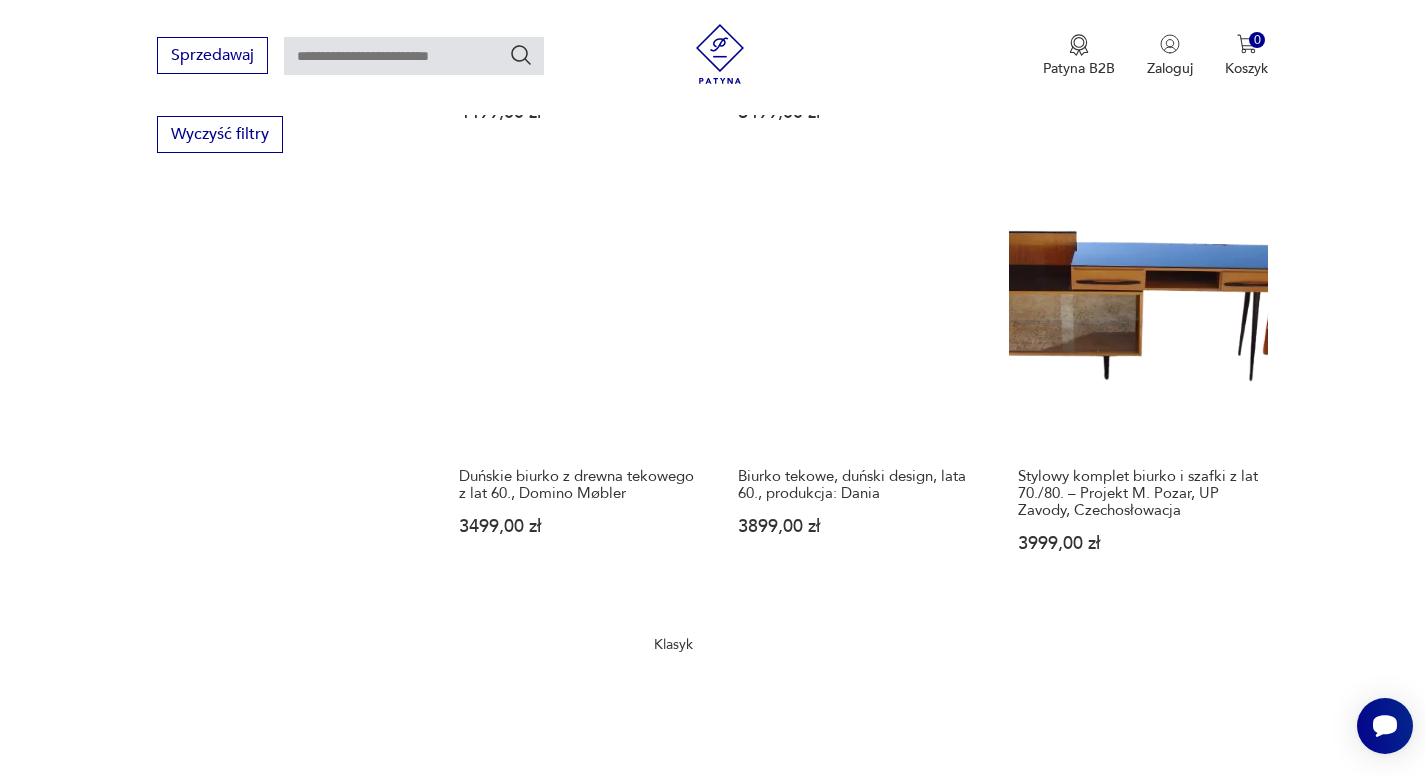 scroll, scrollTop: 2402, scrollLeft: 0, axis: vertical 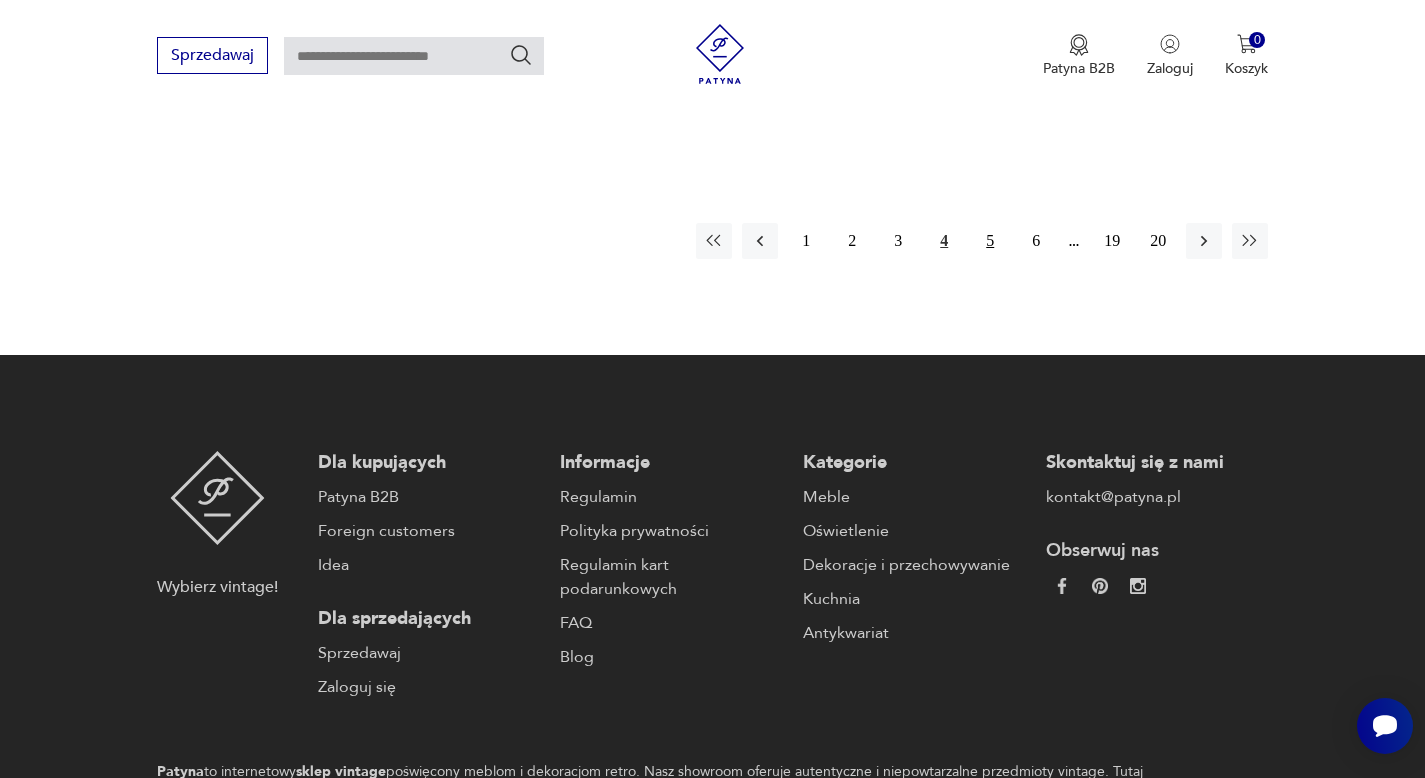 click on "5" at bounding box center [990, 241] 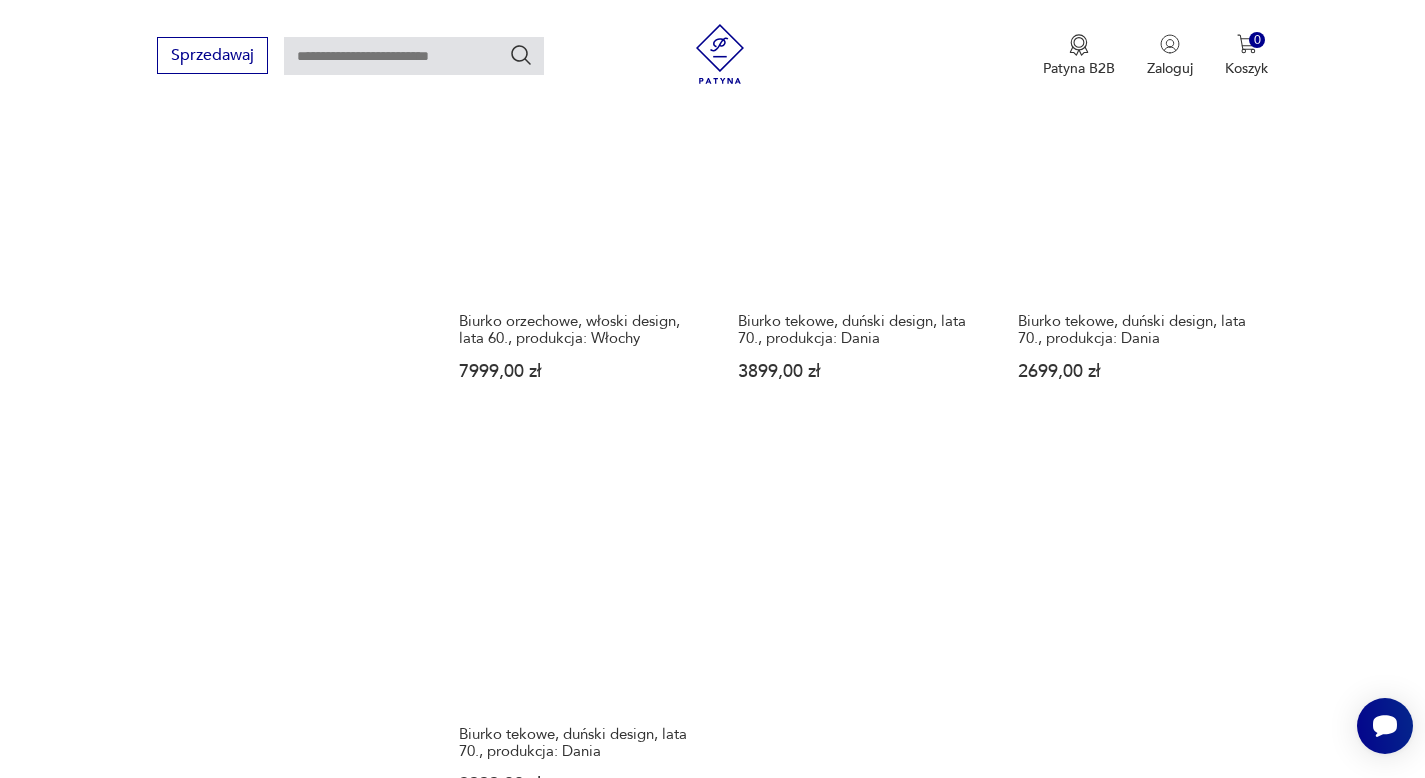 scroll, scrollTop: 2608, scrollLeft: 0, axis: vertical 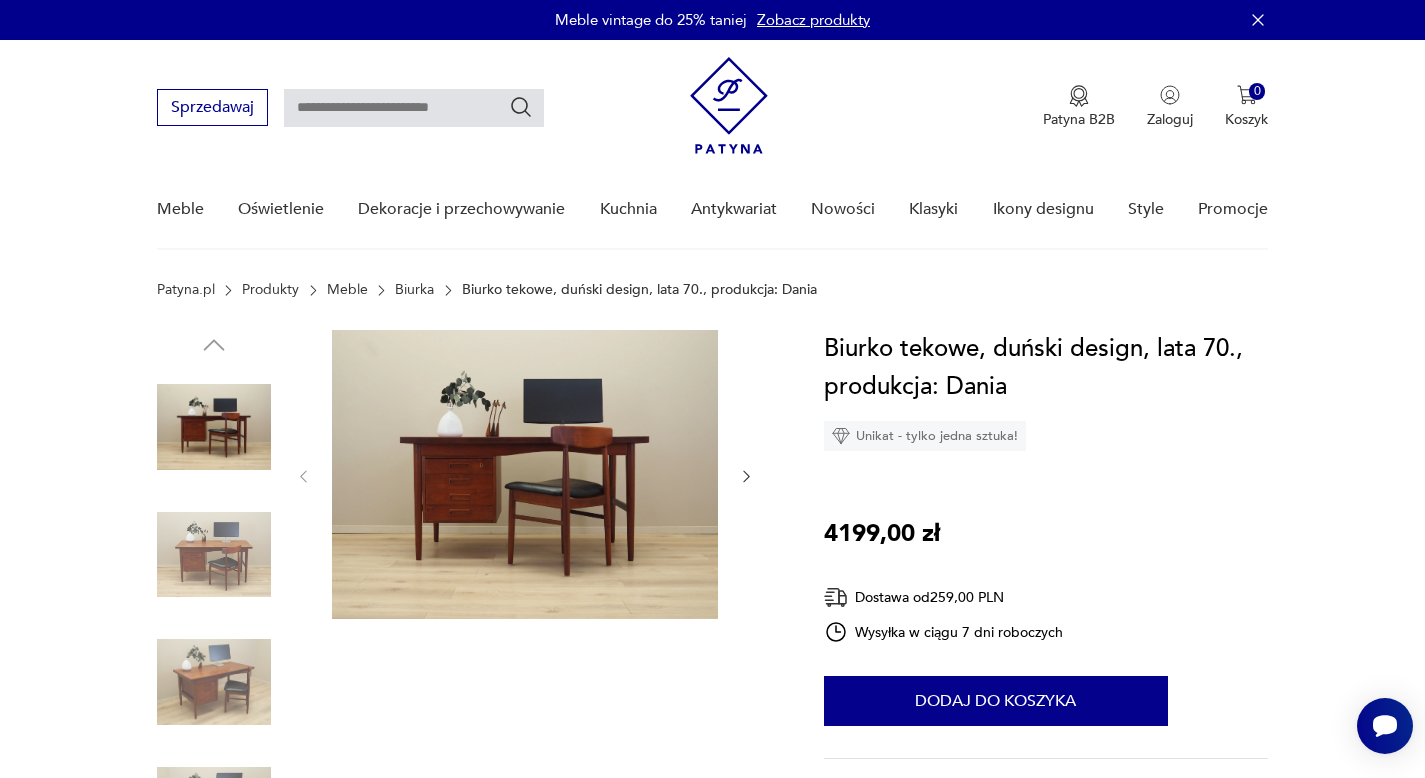 click at bounding box center (525, 474) 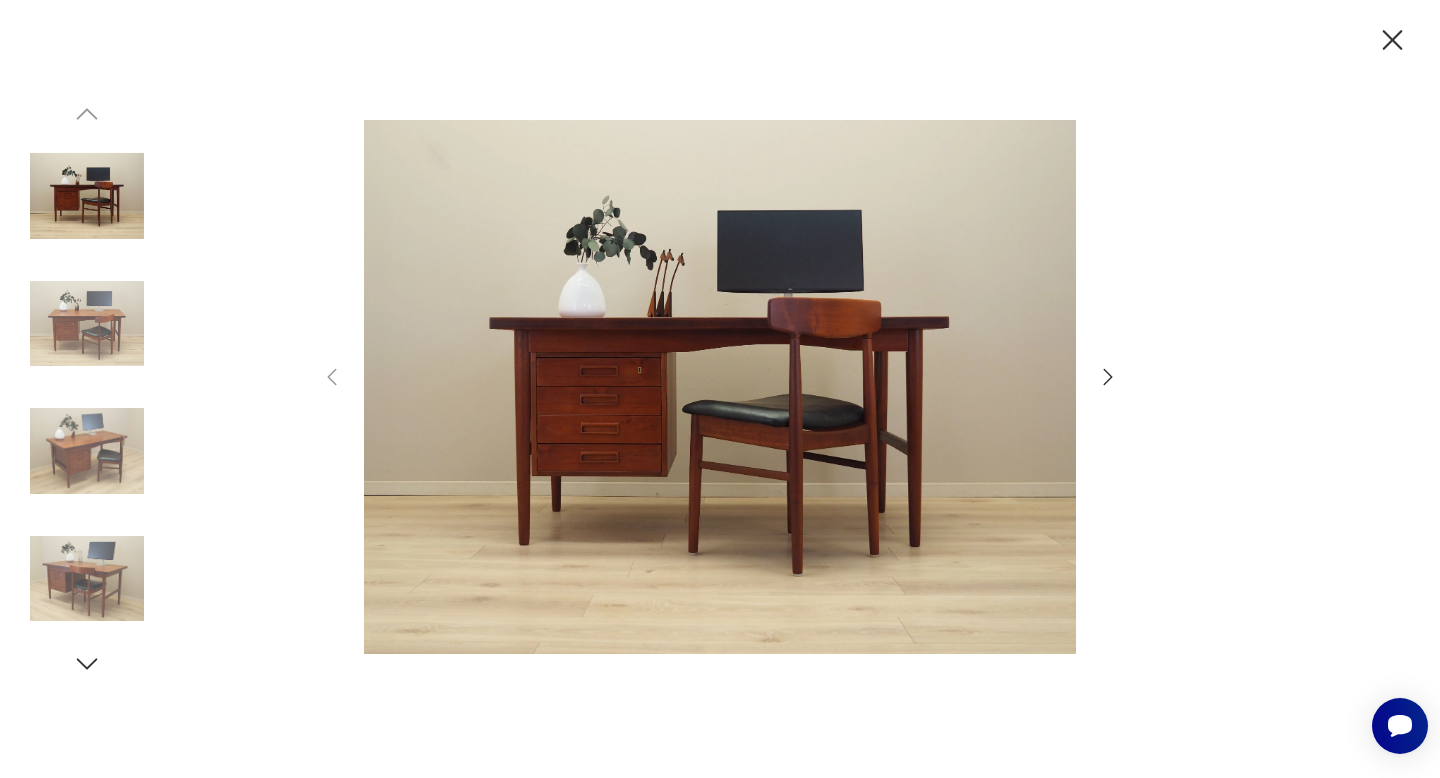 click 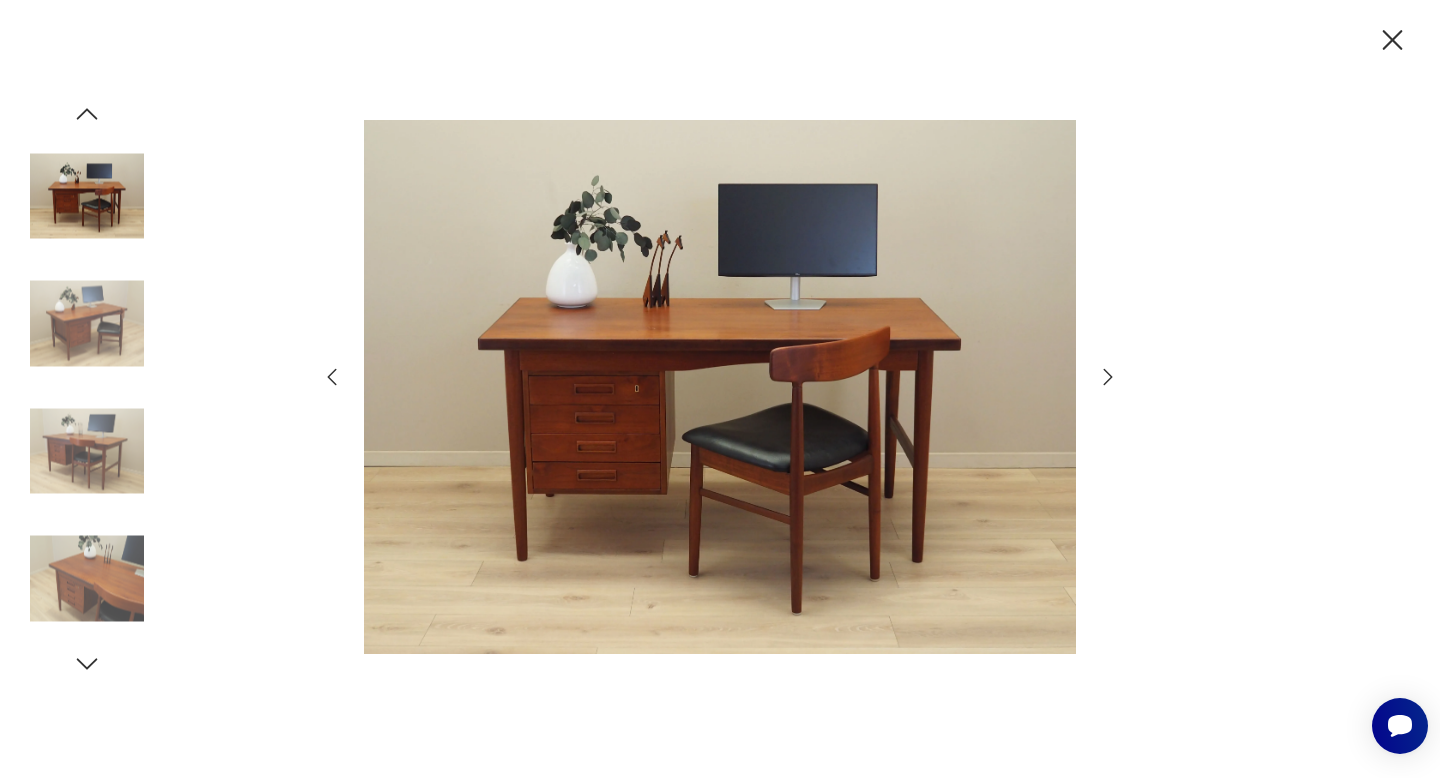 click 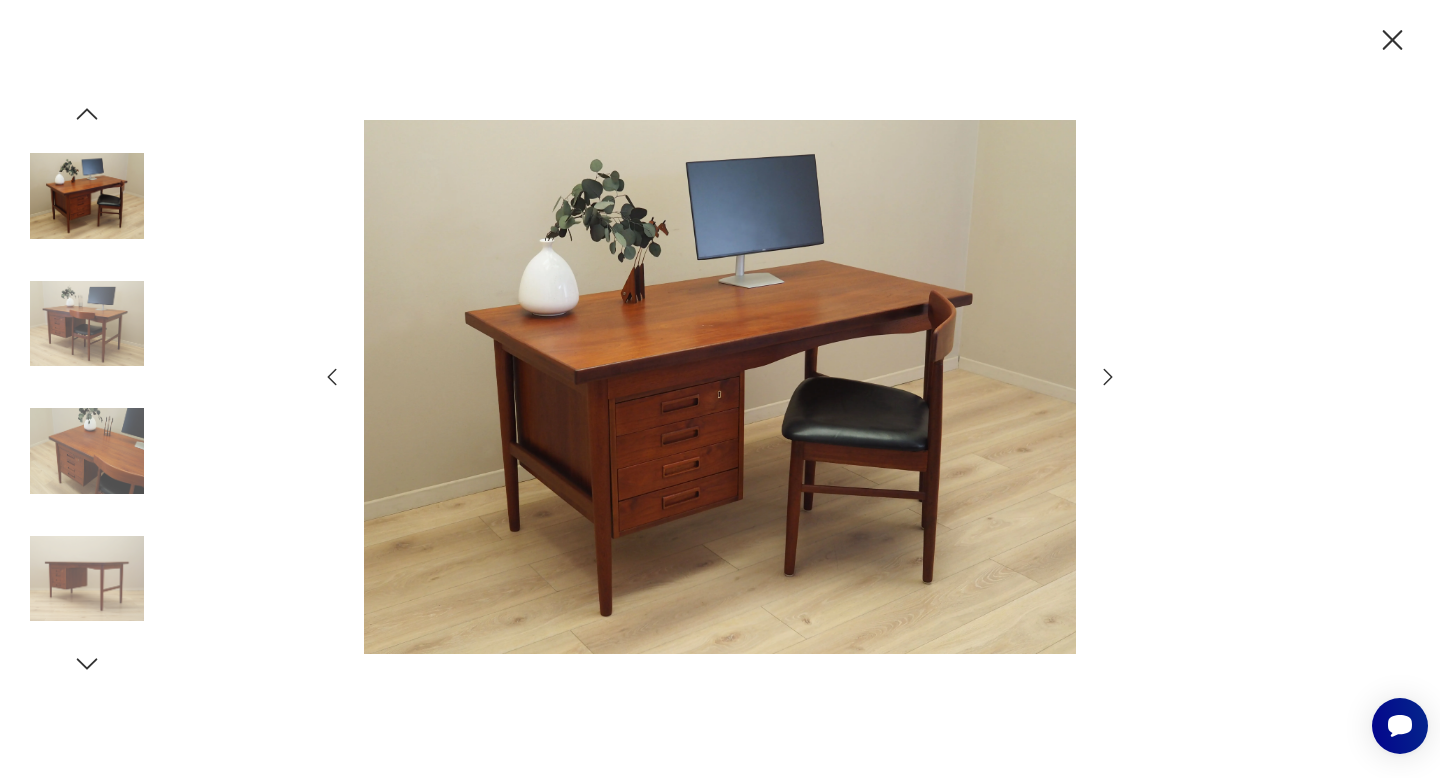 click 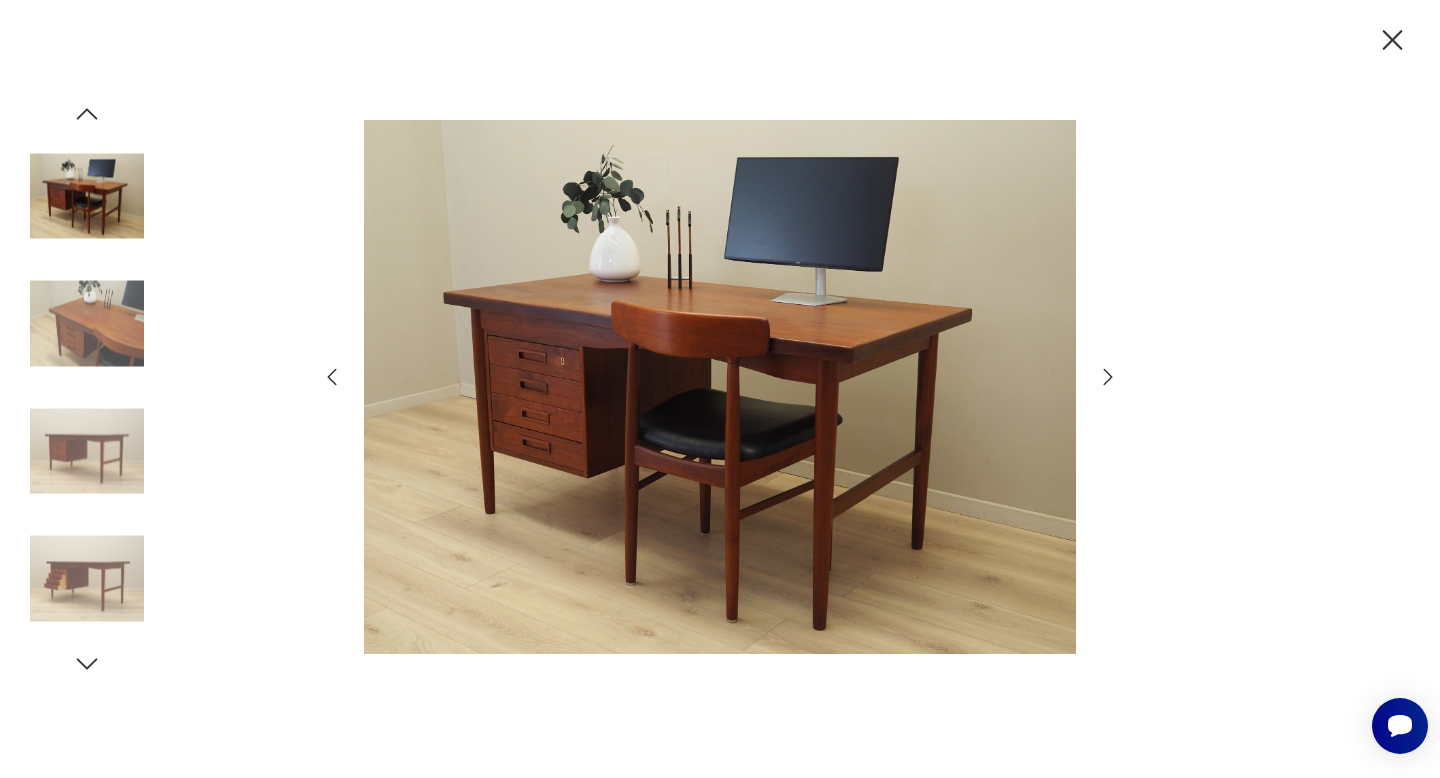 click 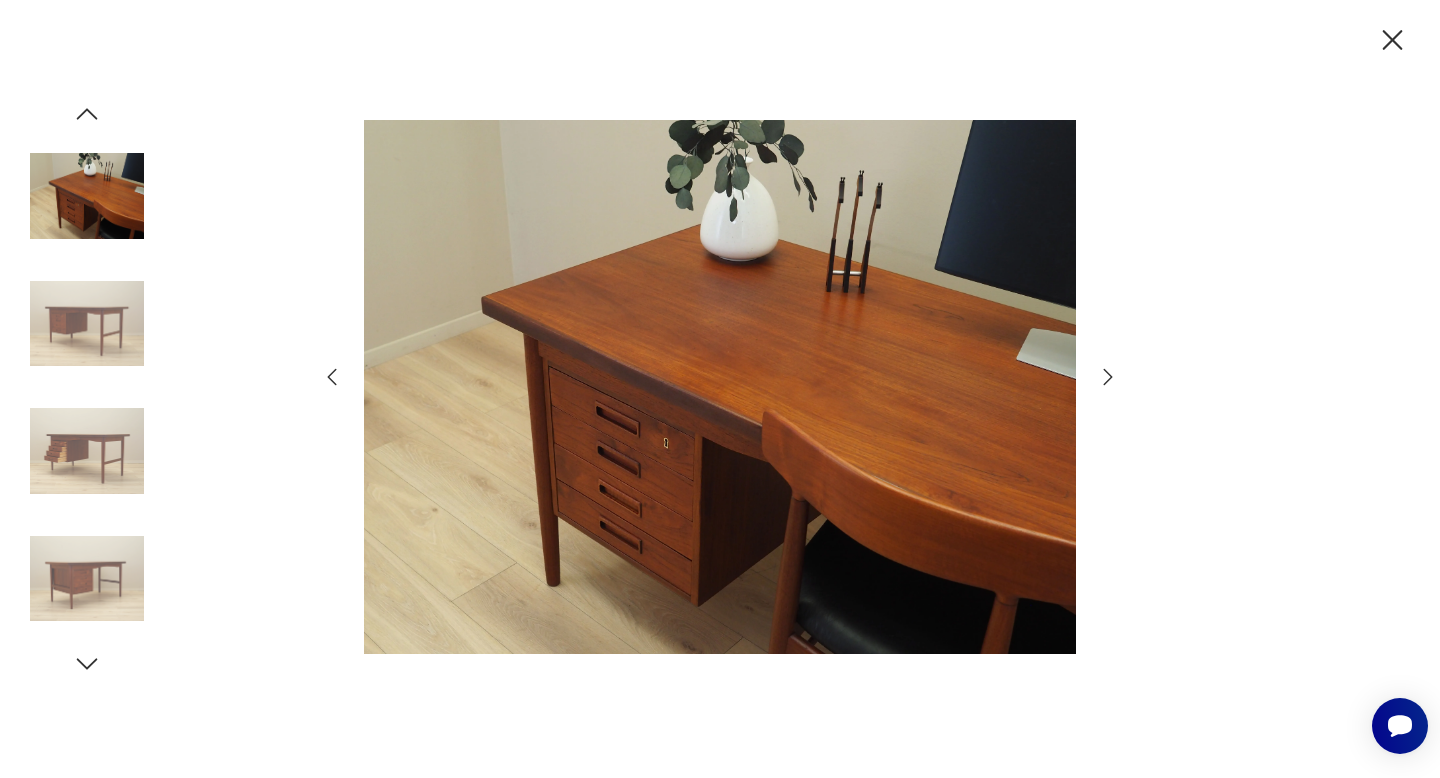 click 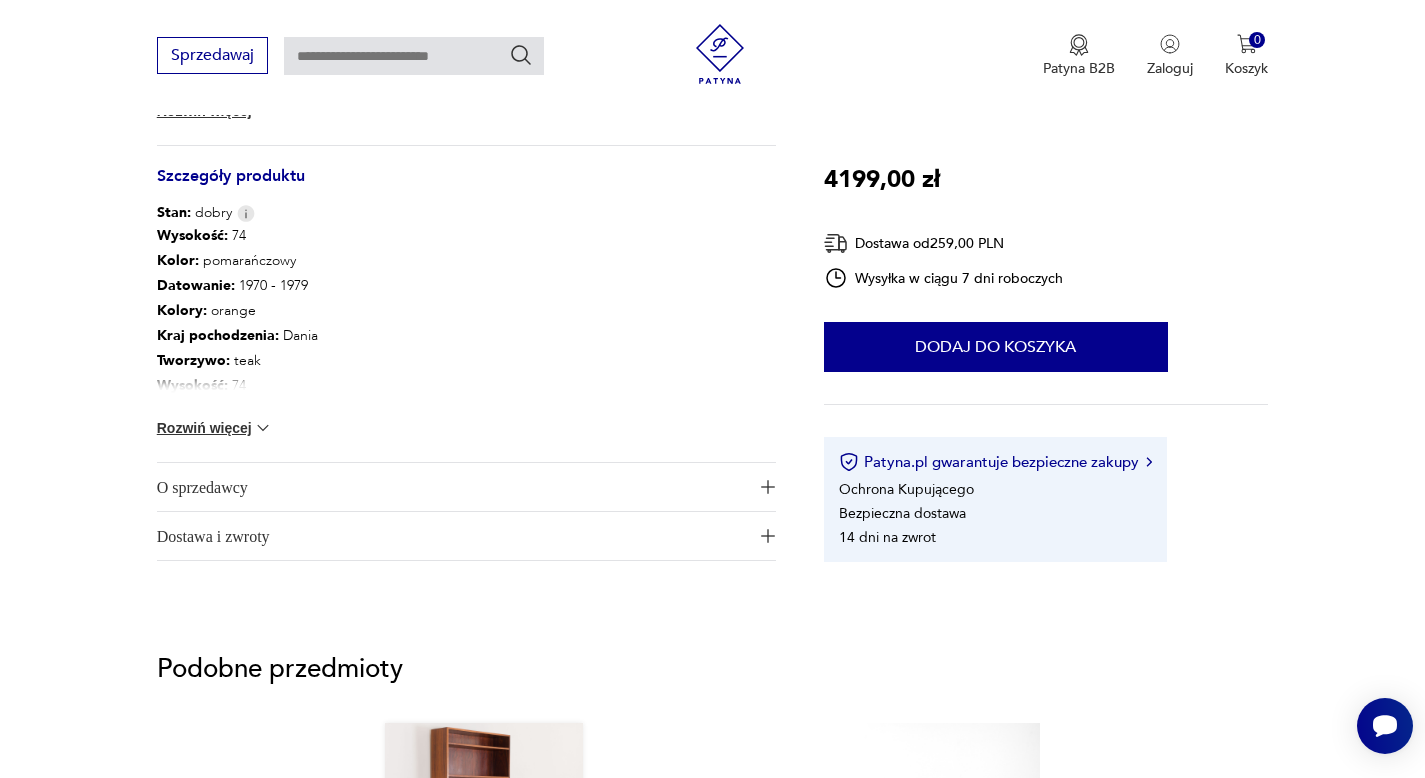scroll, scrollTop: 1386, scrollLeft: 0, axis: vertical 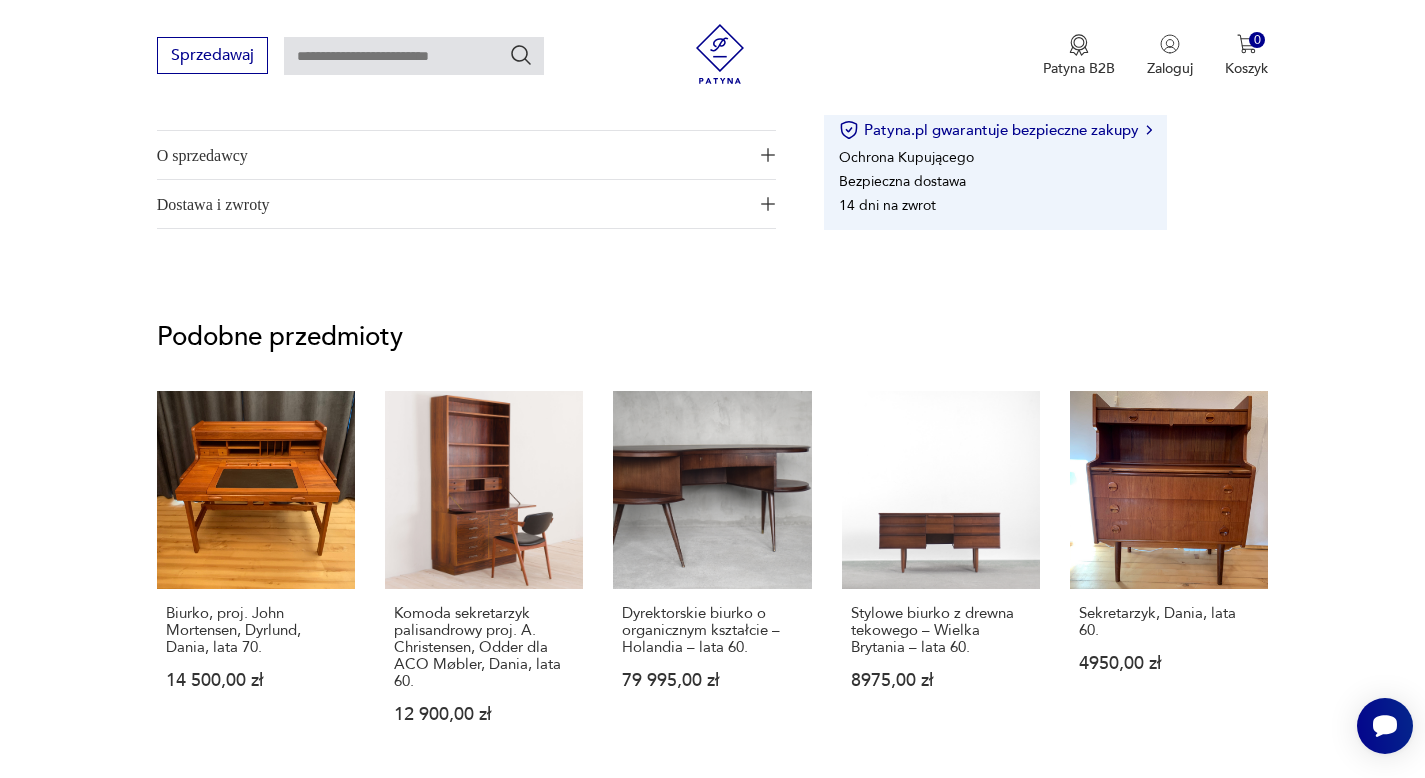 click on "Biurko, proj. John Mortensen, Dyrlund, [COUNTRY], lata [DECADE]. [PRICE] Komoda sekretarzyk palisandrowy proj. A. Christensen, Odder dla ACO Møbler, [COUNTRY], lata [DECADE]. [PRICE] Dyrektorskie biurko o organicznym kształcie – [COUNTRY] – lata [DECADE]. [PRICE] Stylowe biurko z drewna tekowego – [COUNTRY] – lata [DECADE]. [PRICE] Sekretarzyk, [COUNTRY], lata [DECADE]. [PRICE]" at bounding box center [713, 576] 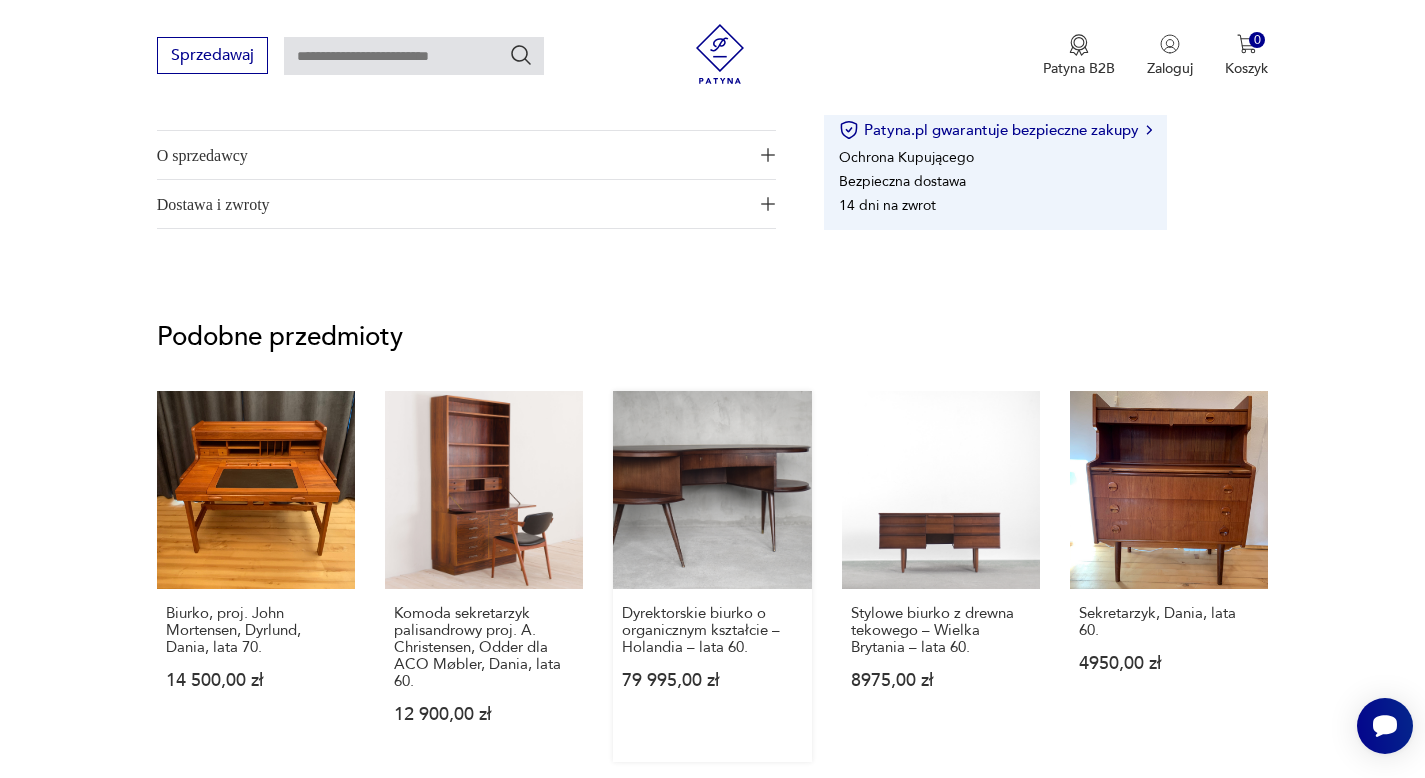 click on "Dyrektorskie biurko o organicznym kształcie – [COUNTRY] – lata [DECADE]. [PRICE]" at bounding box center [712, 576] 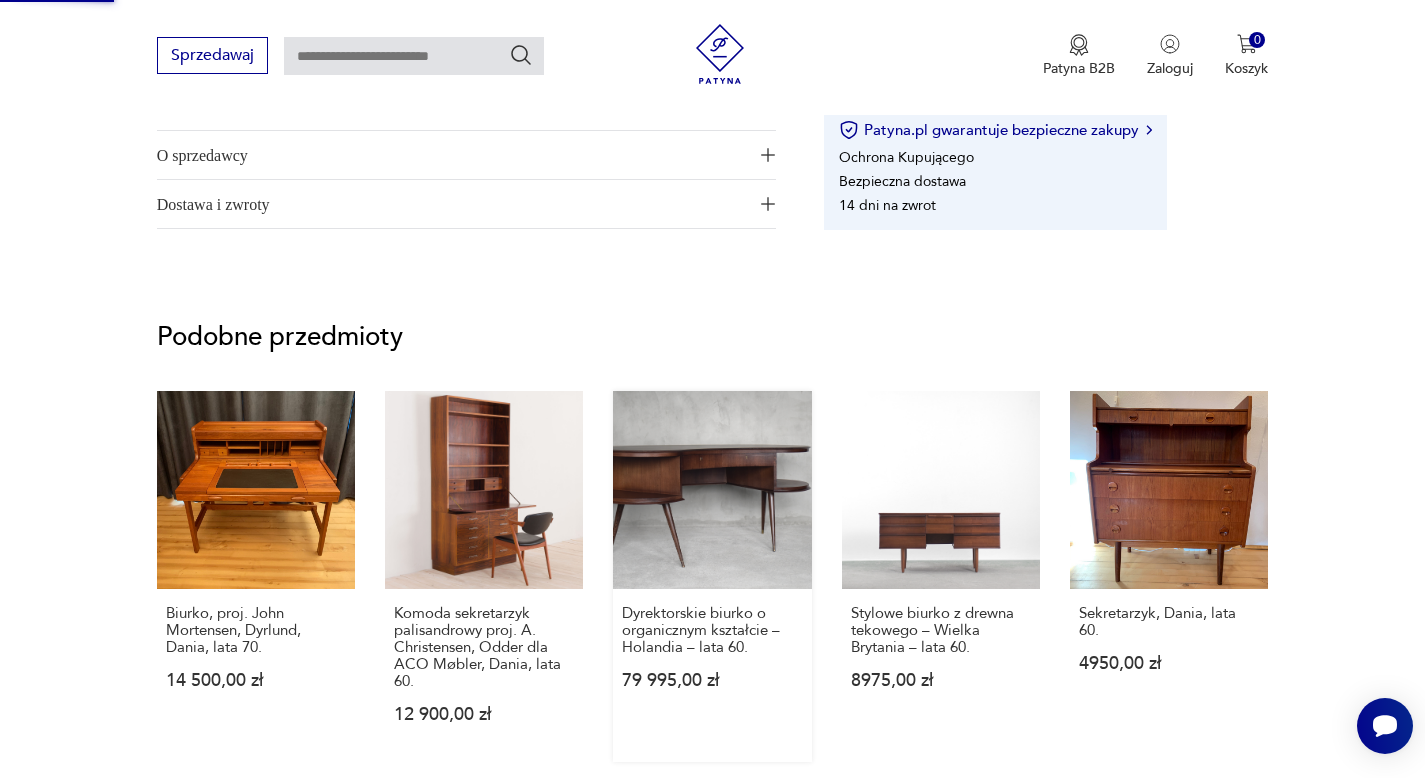 scroll, scrollTop: 1109, scrollLeft: 0, axis: vertical 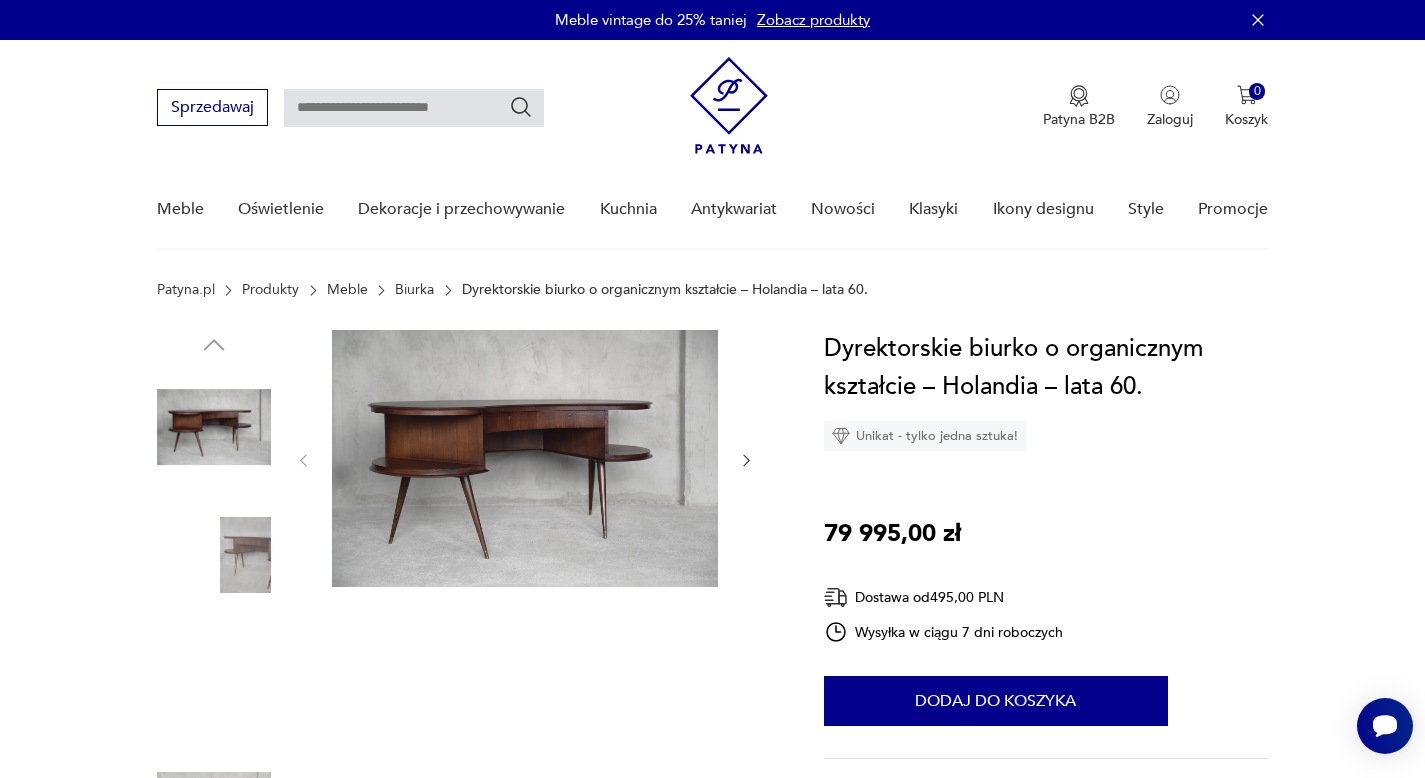 click at bounding box center (525, 458) 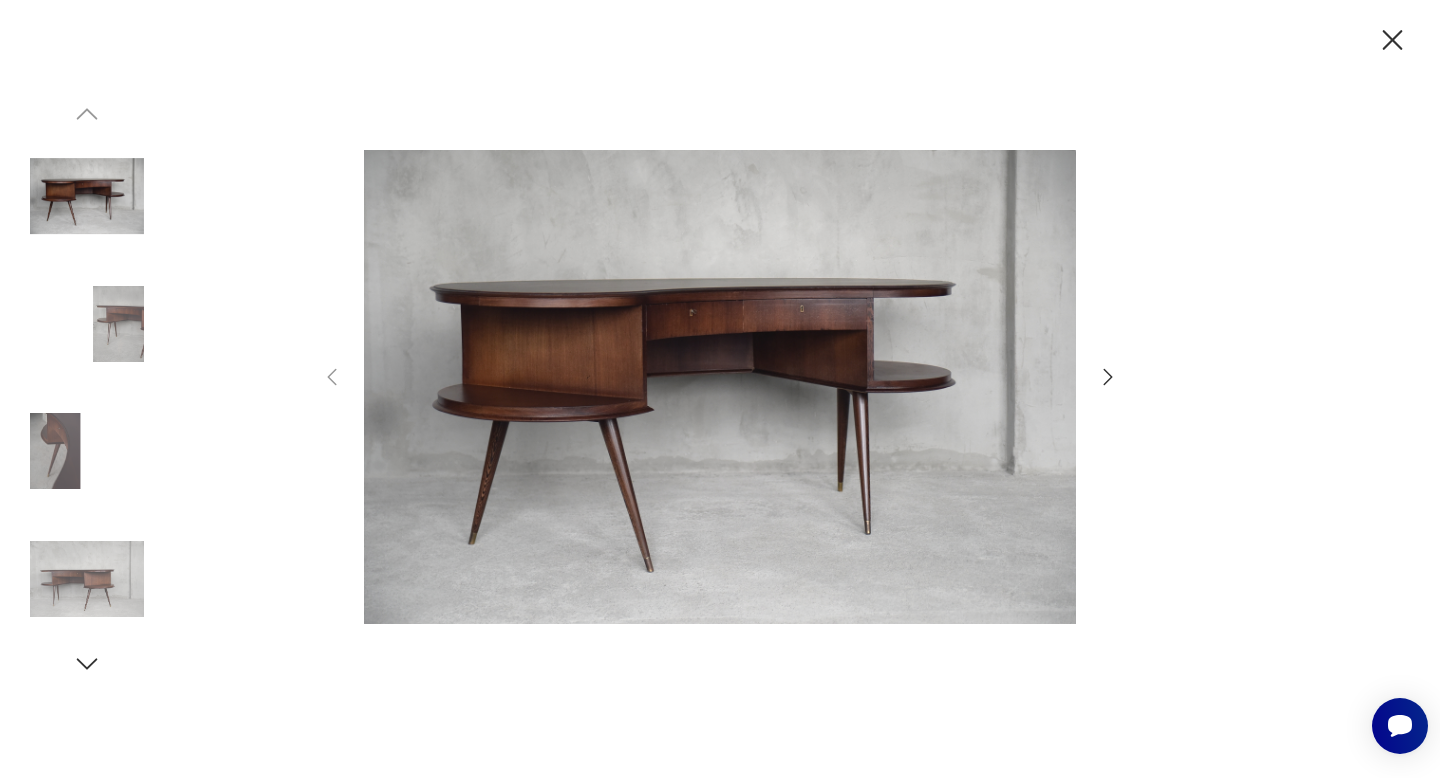 click 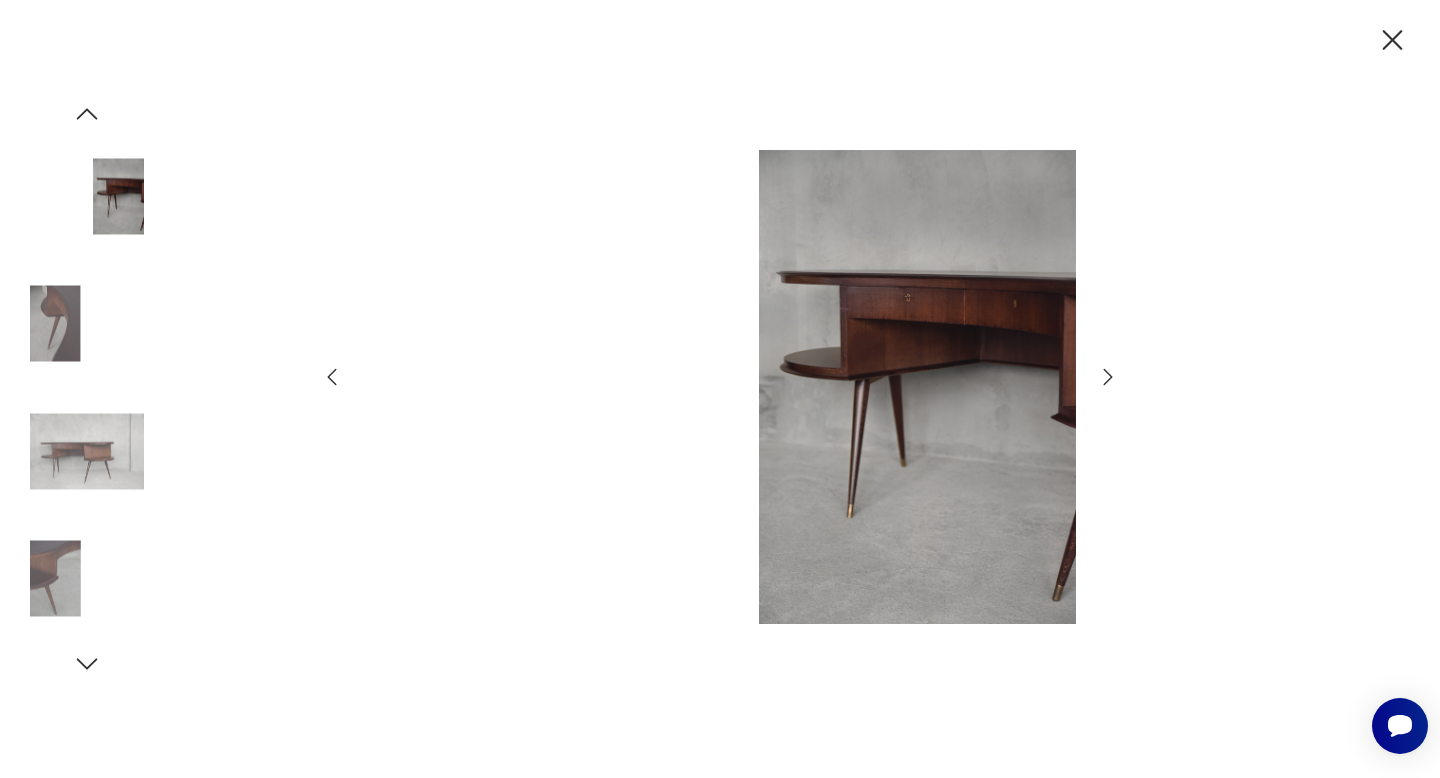 click 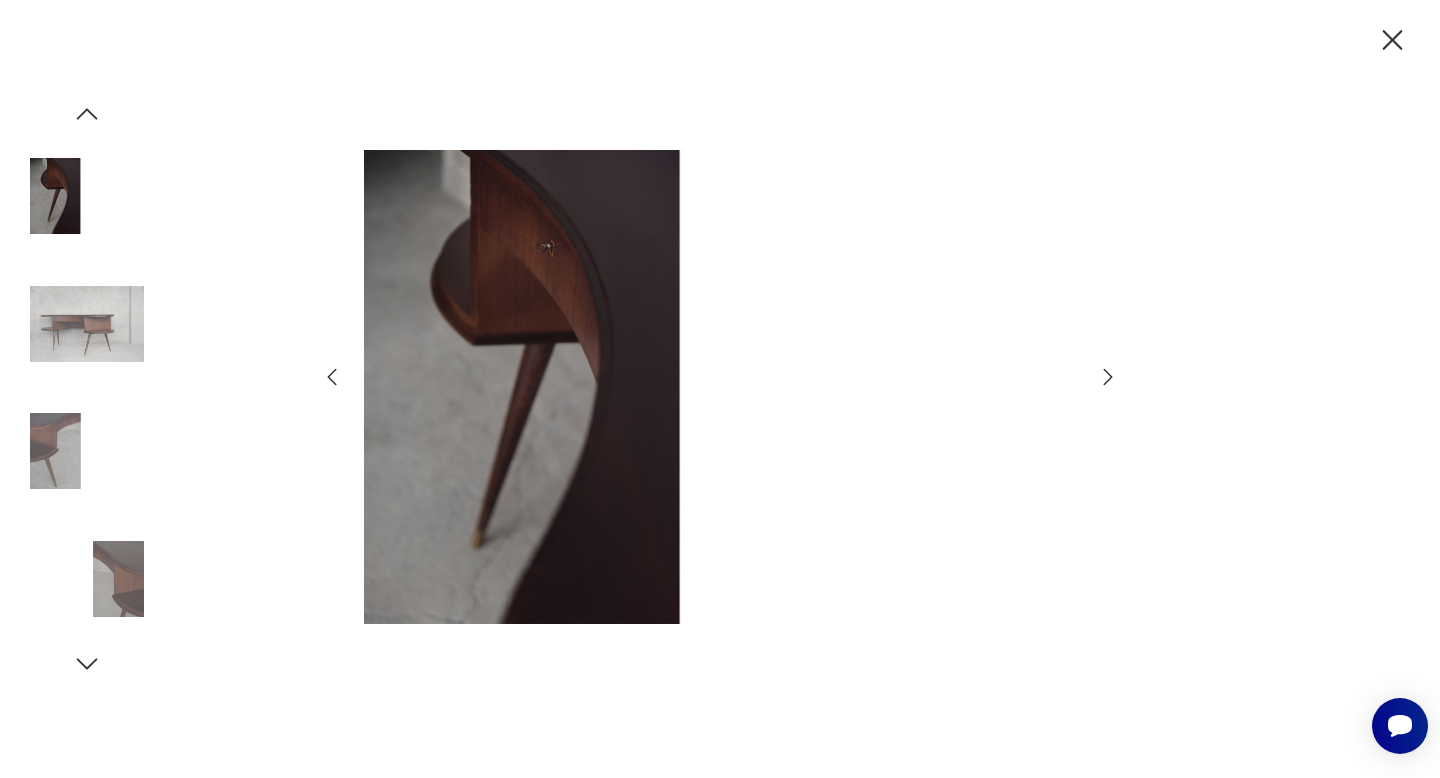 click 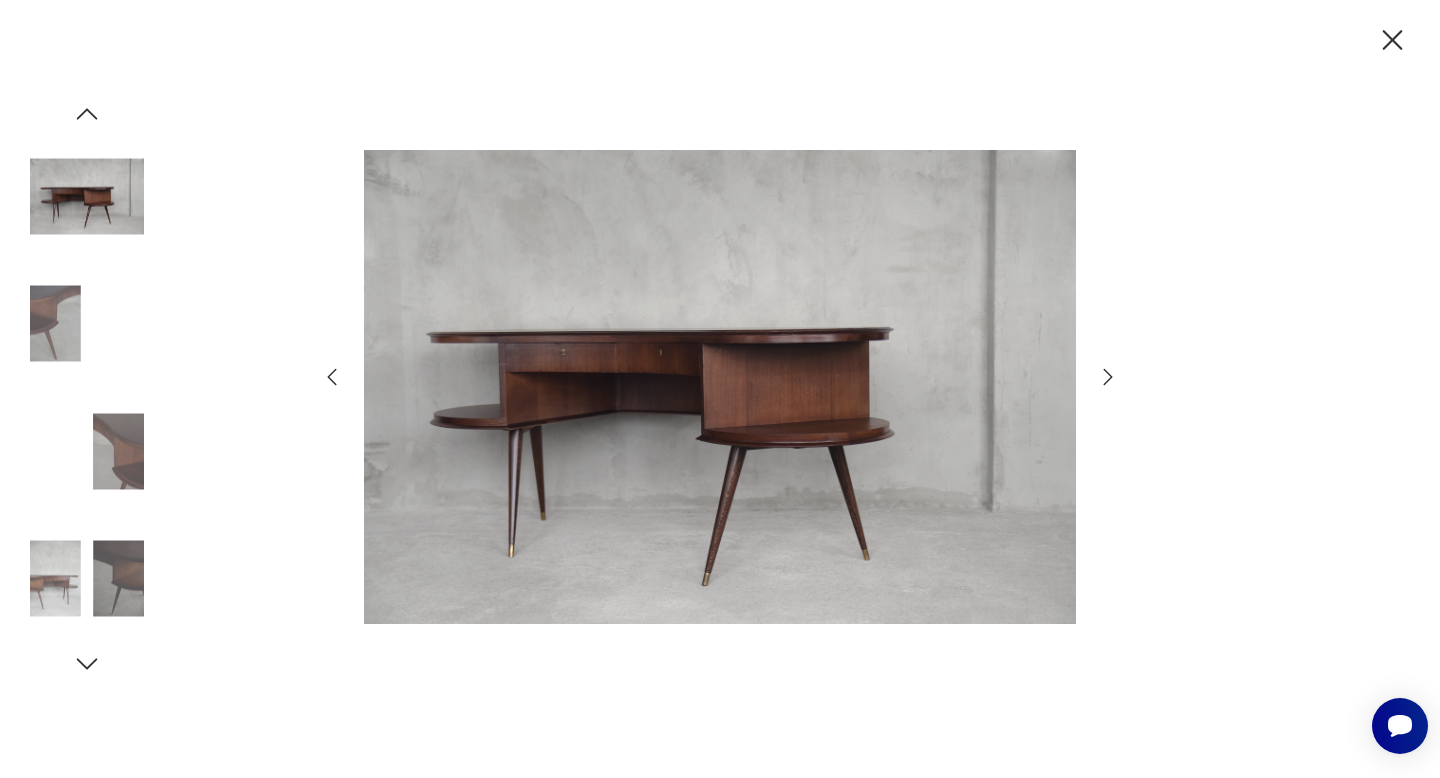 click 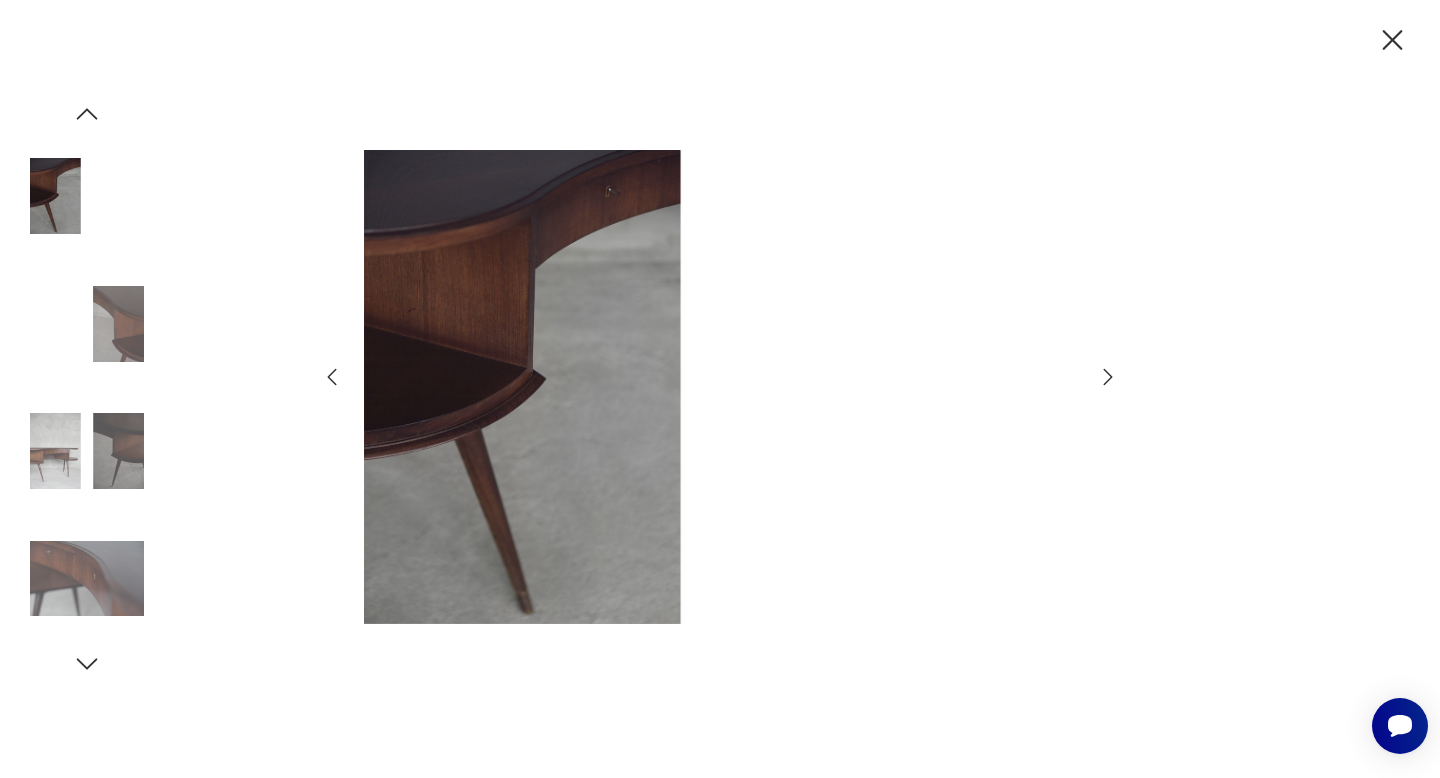 click 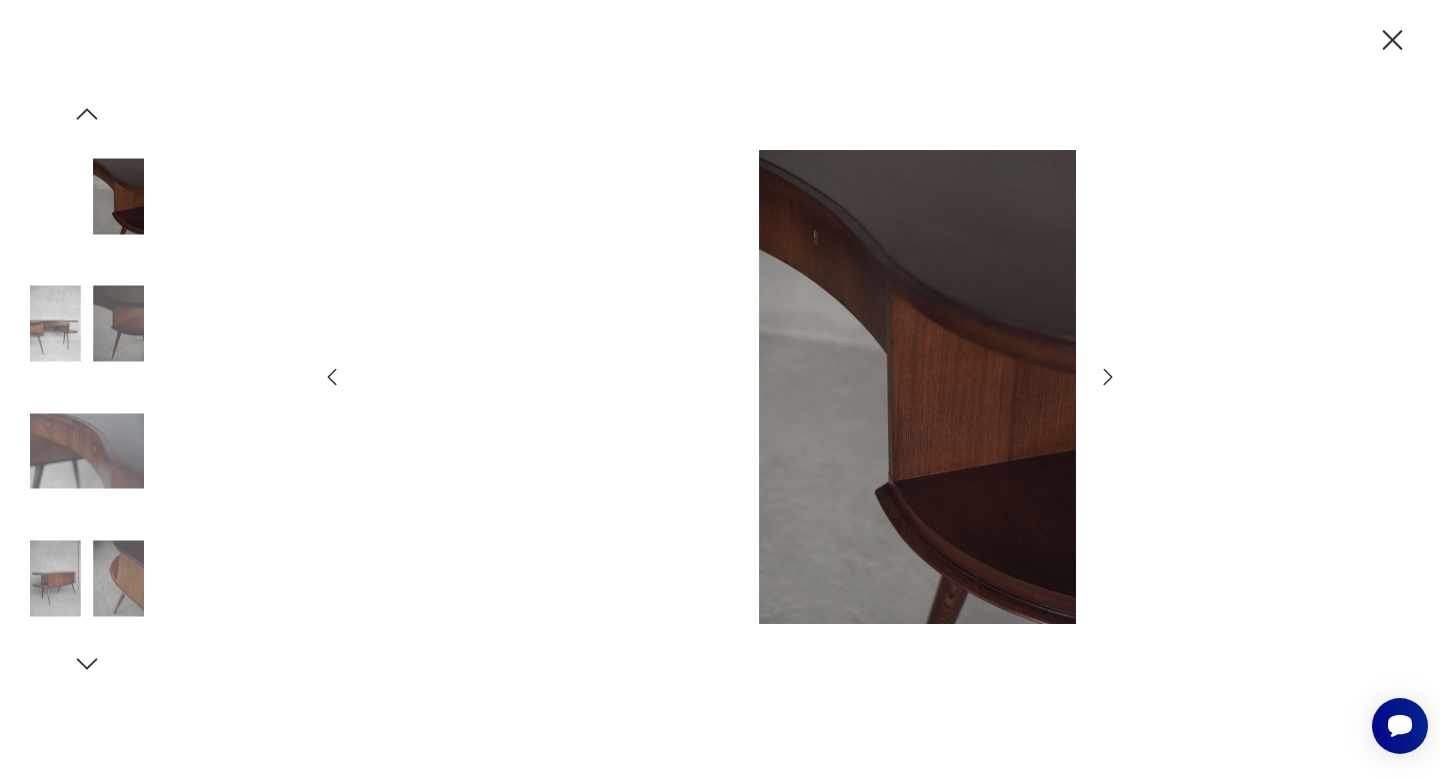 click 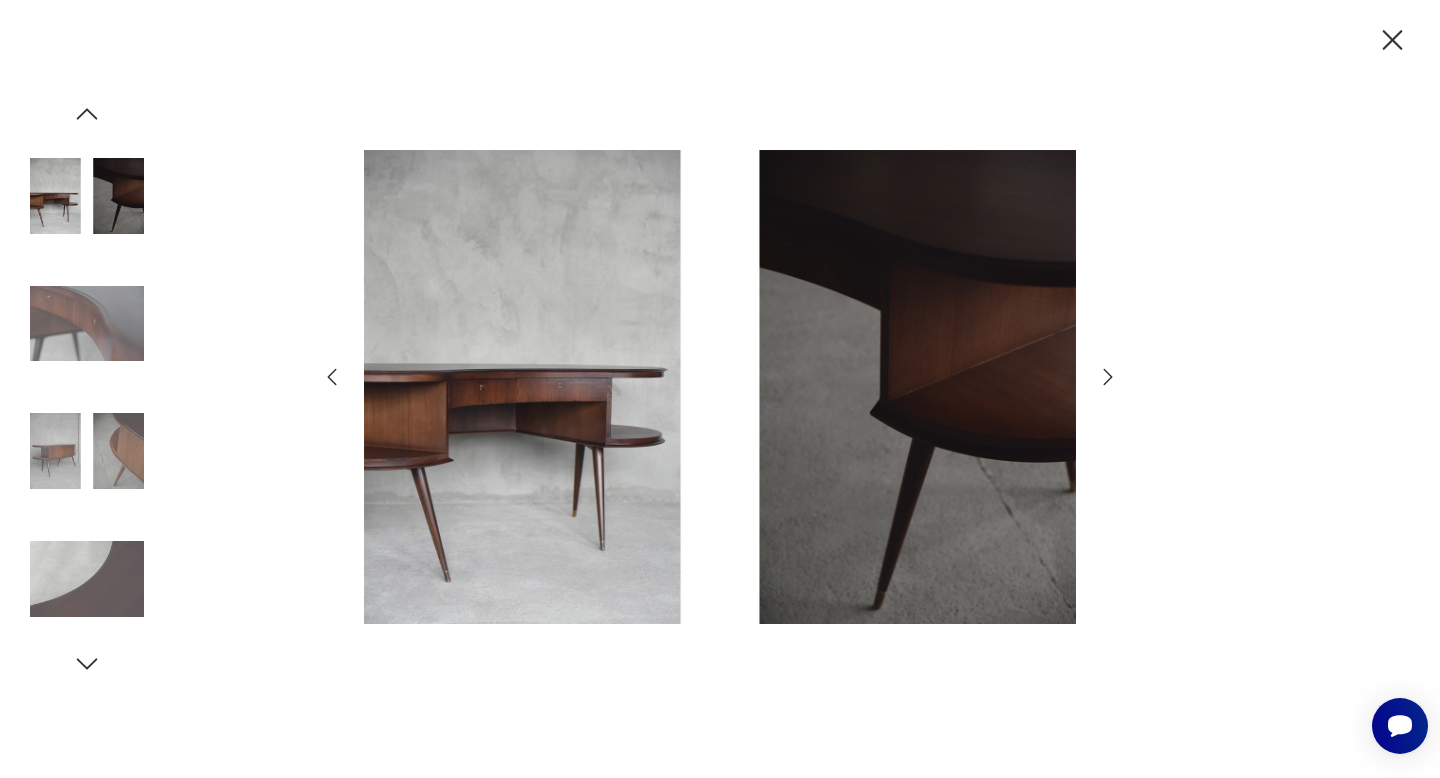 click 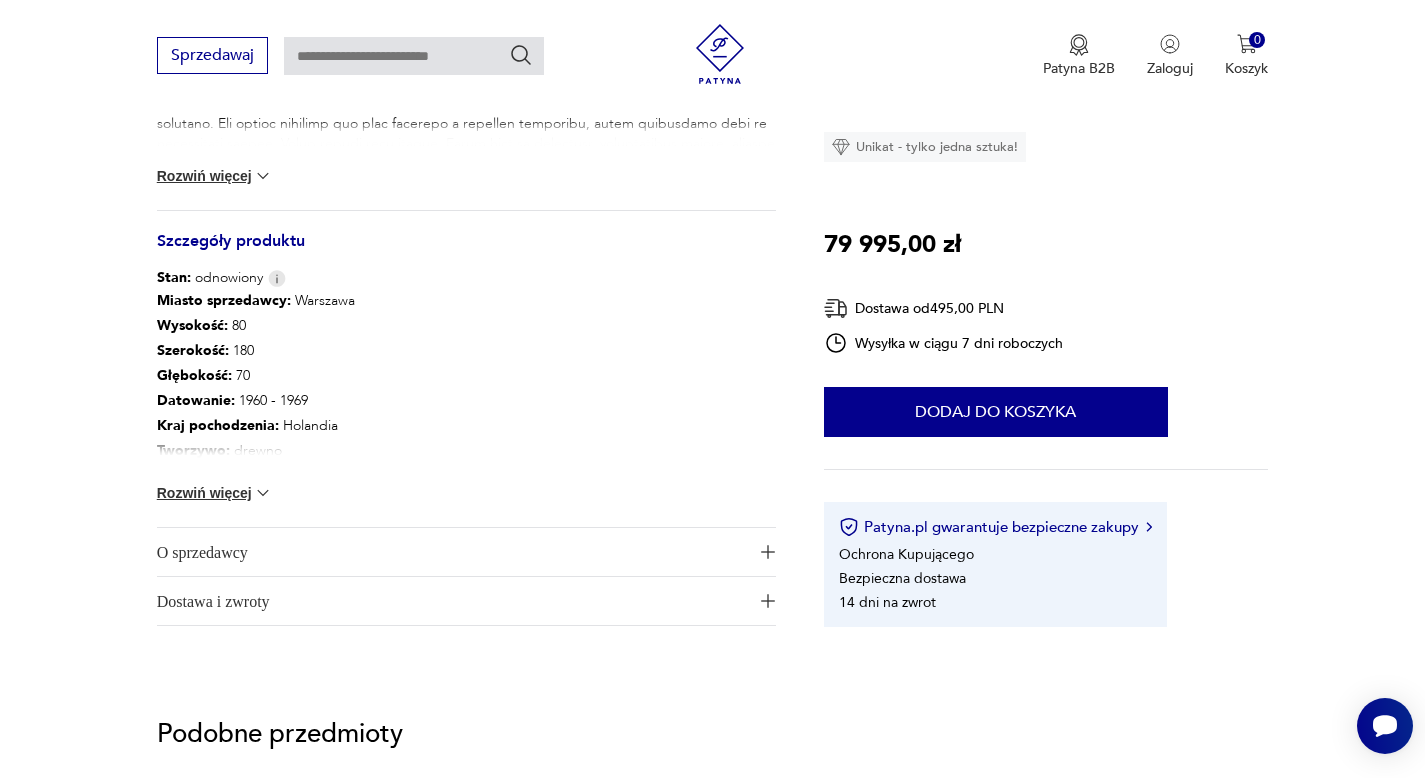 scroll, scrollTop: 1451, scrollLeft: 0, axis: vertical 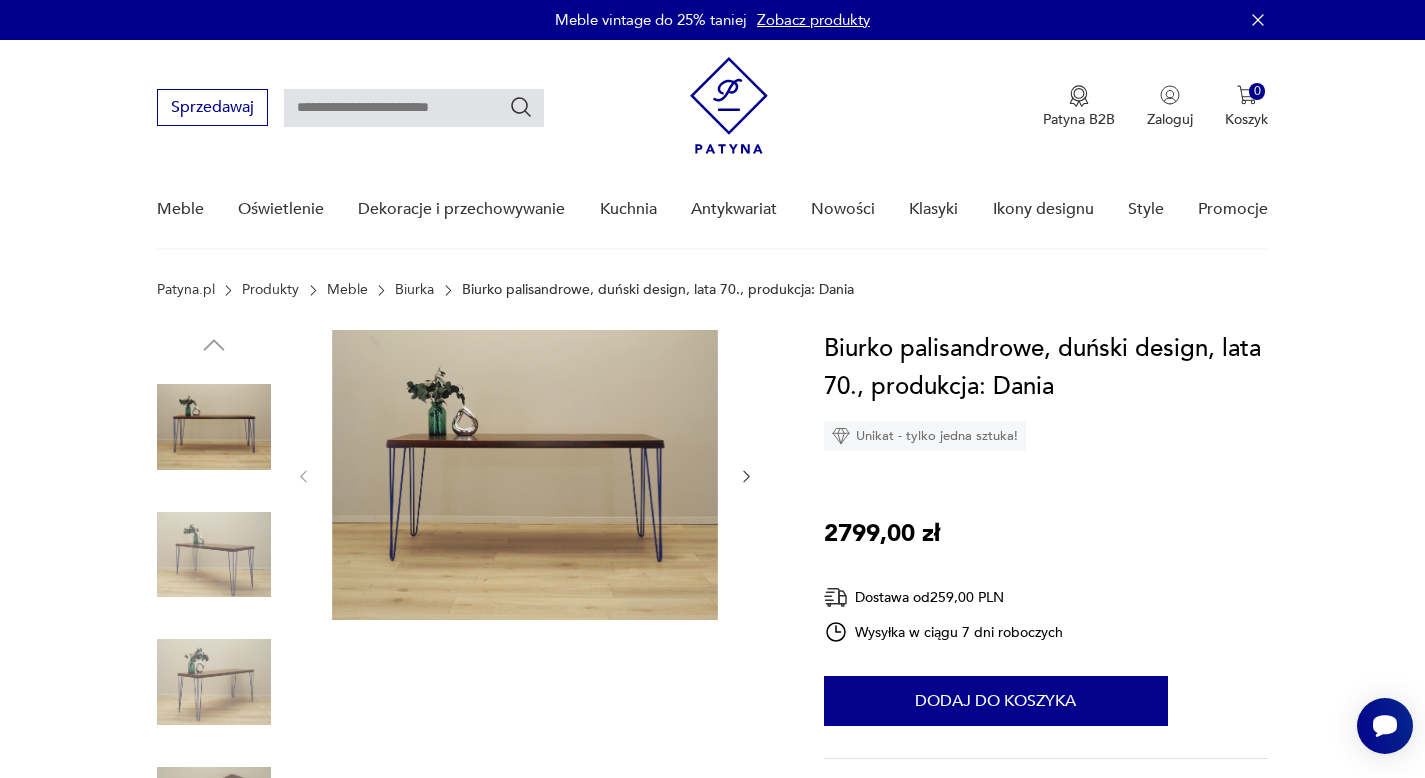 click at bounding box center (525, 475) 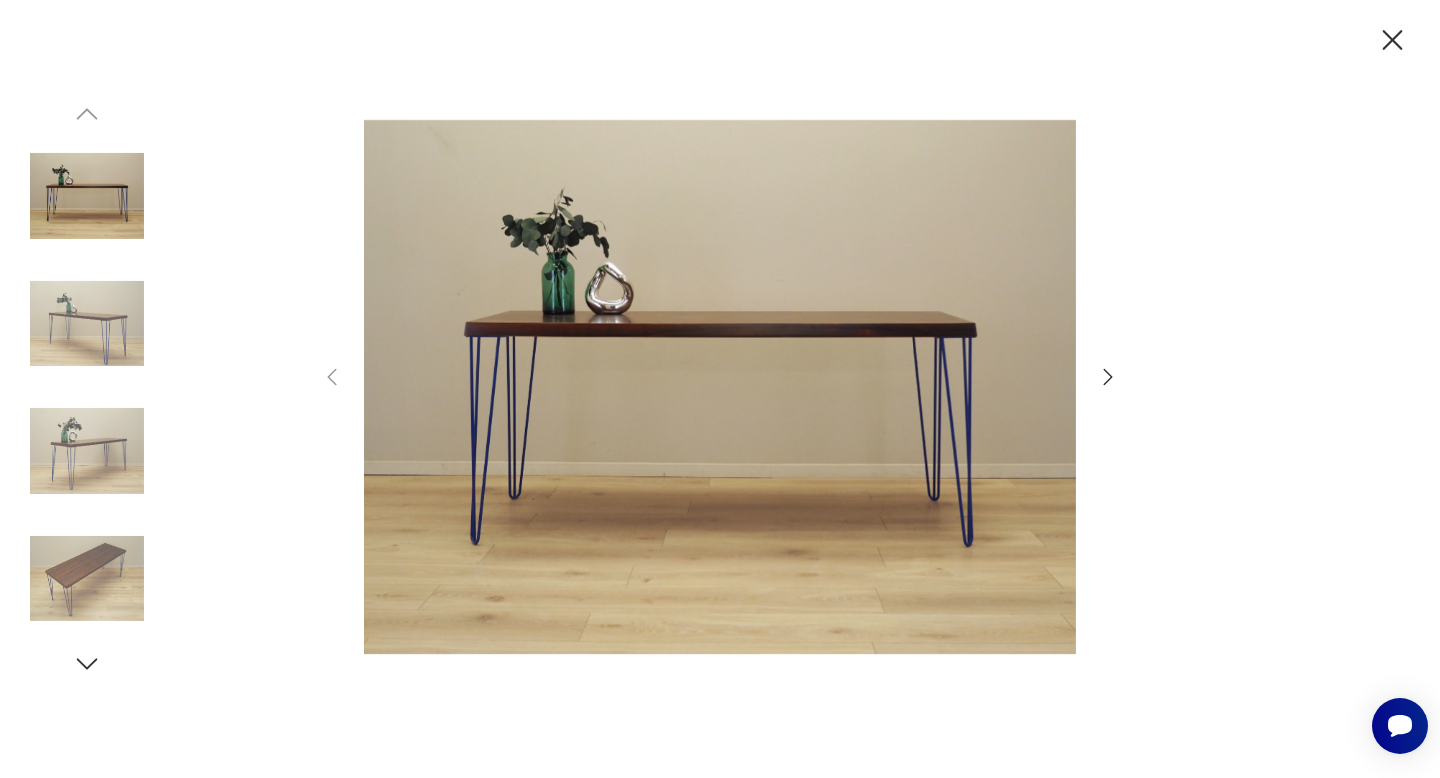 click at bounding box center (720, 389) 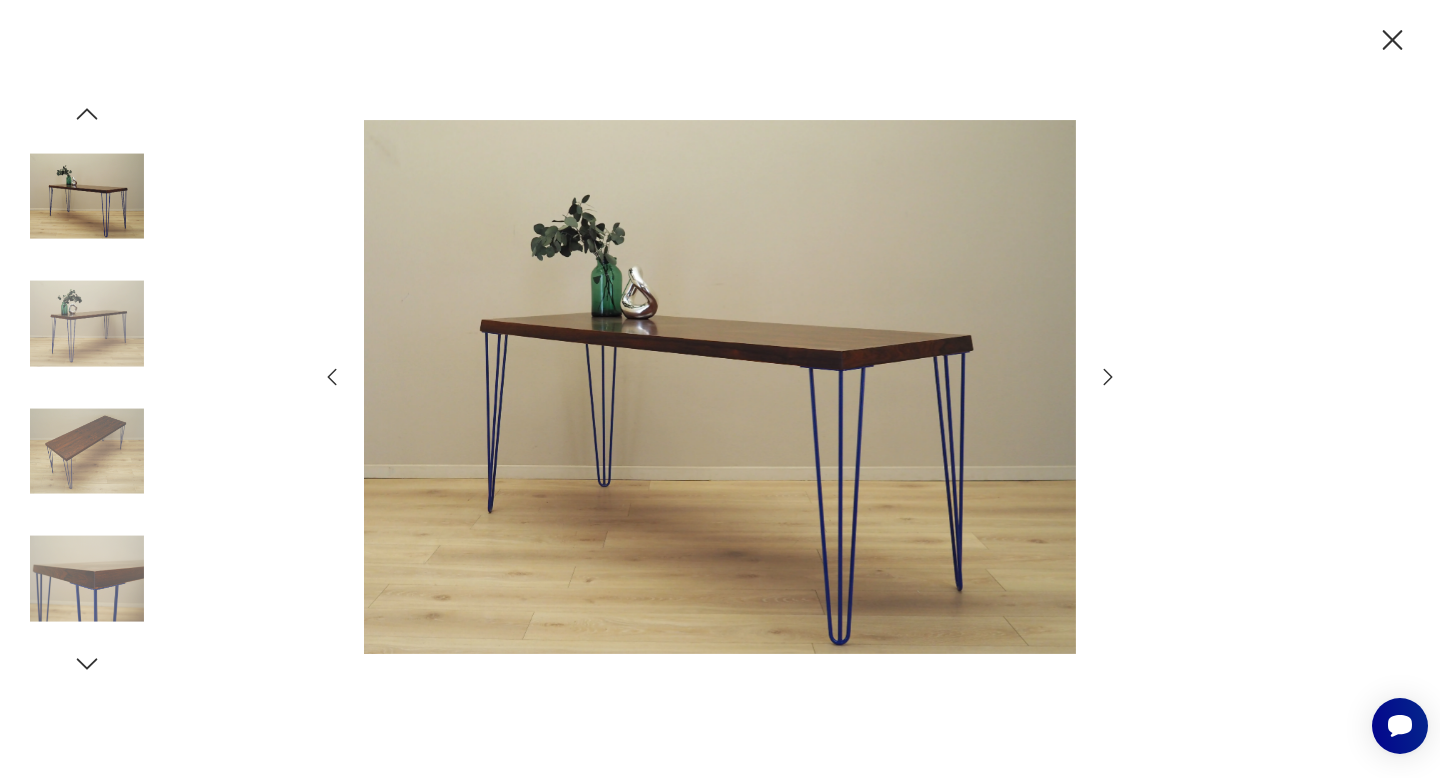 click 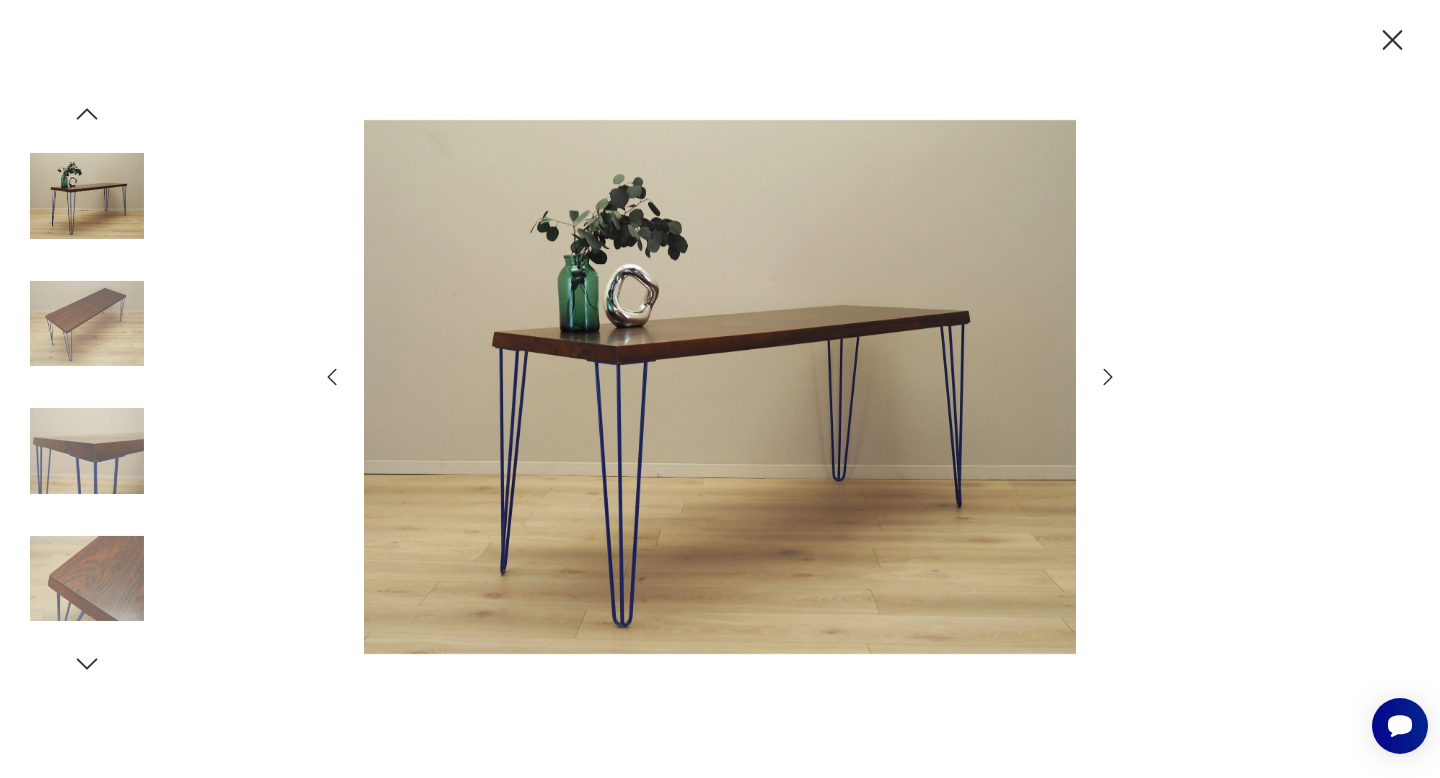 click 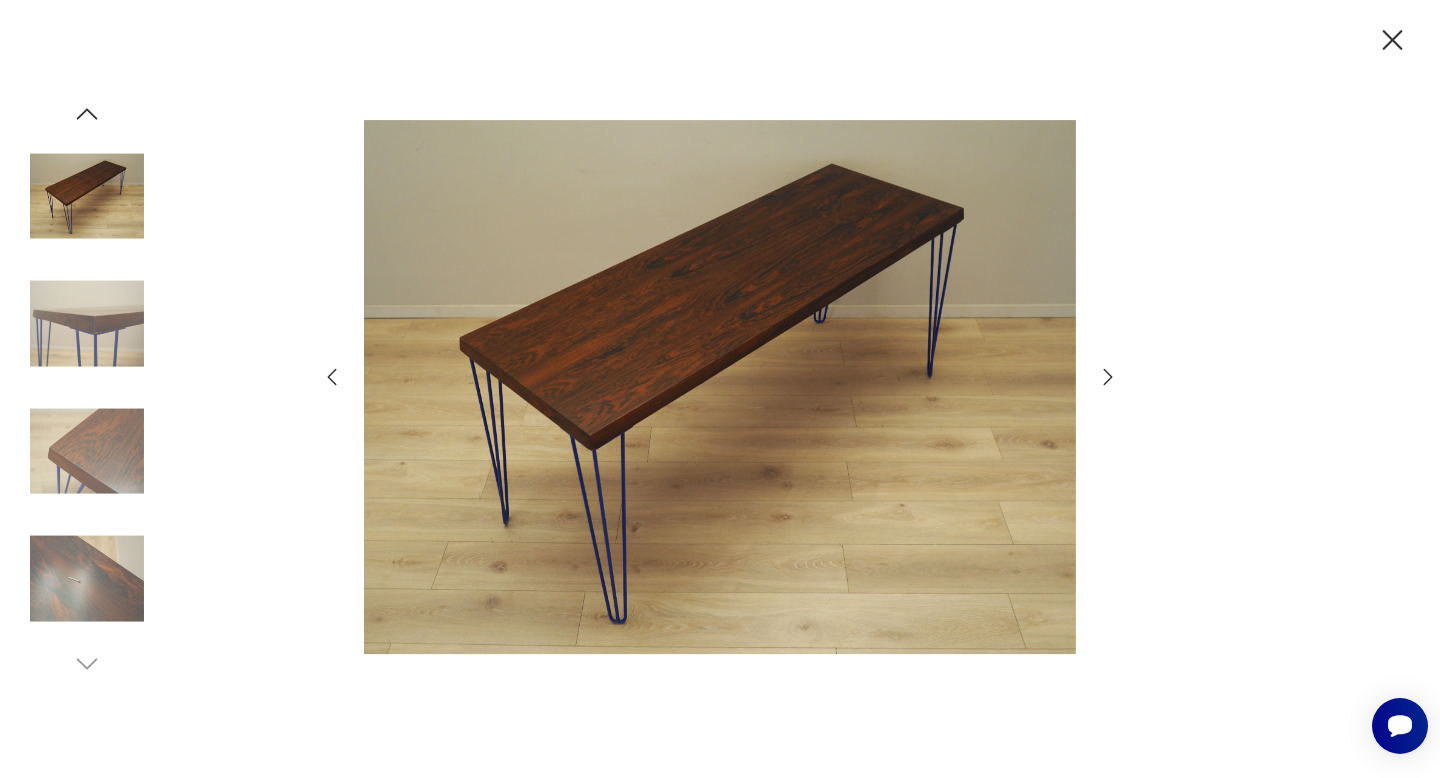 click 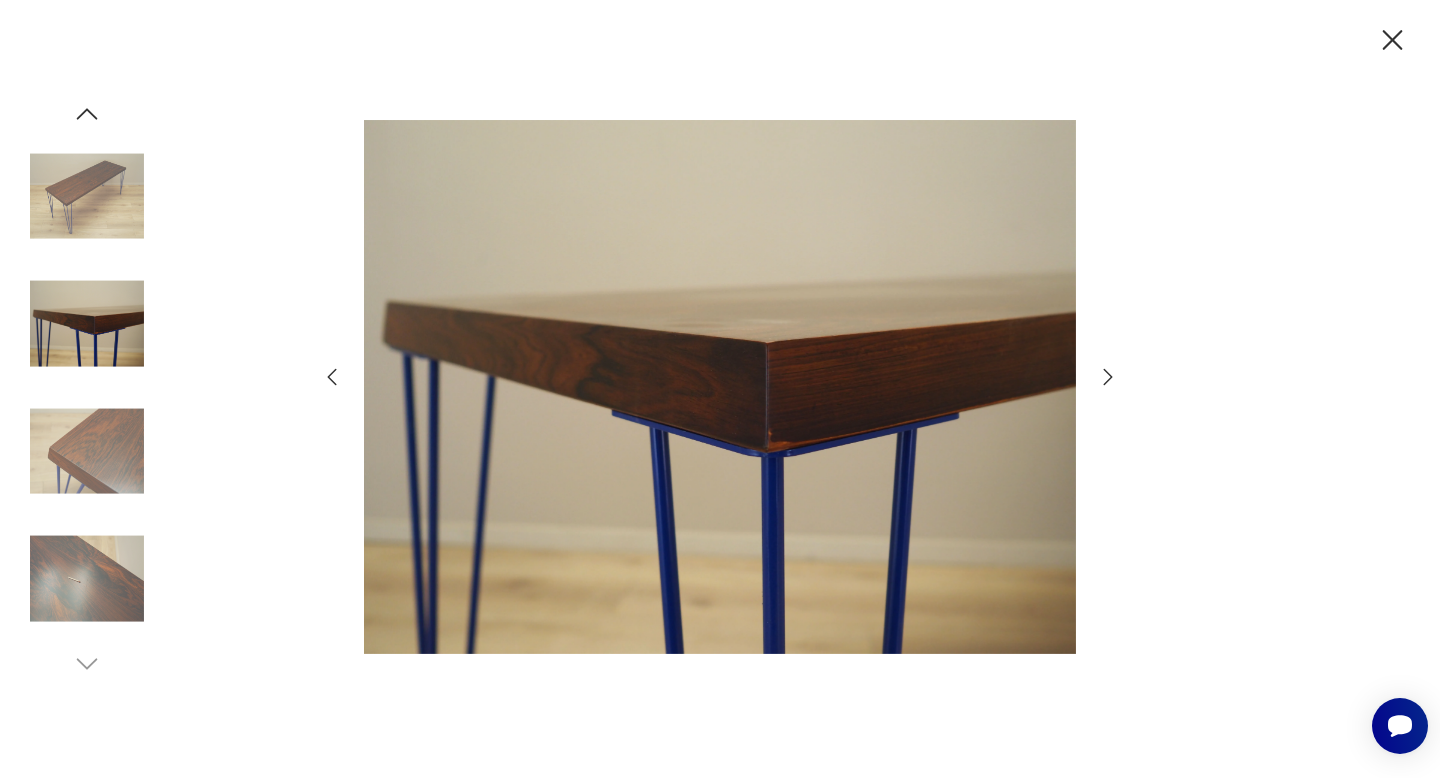 click 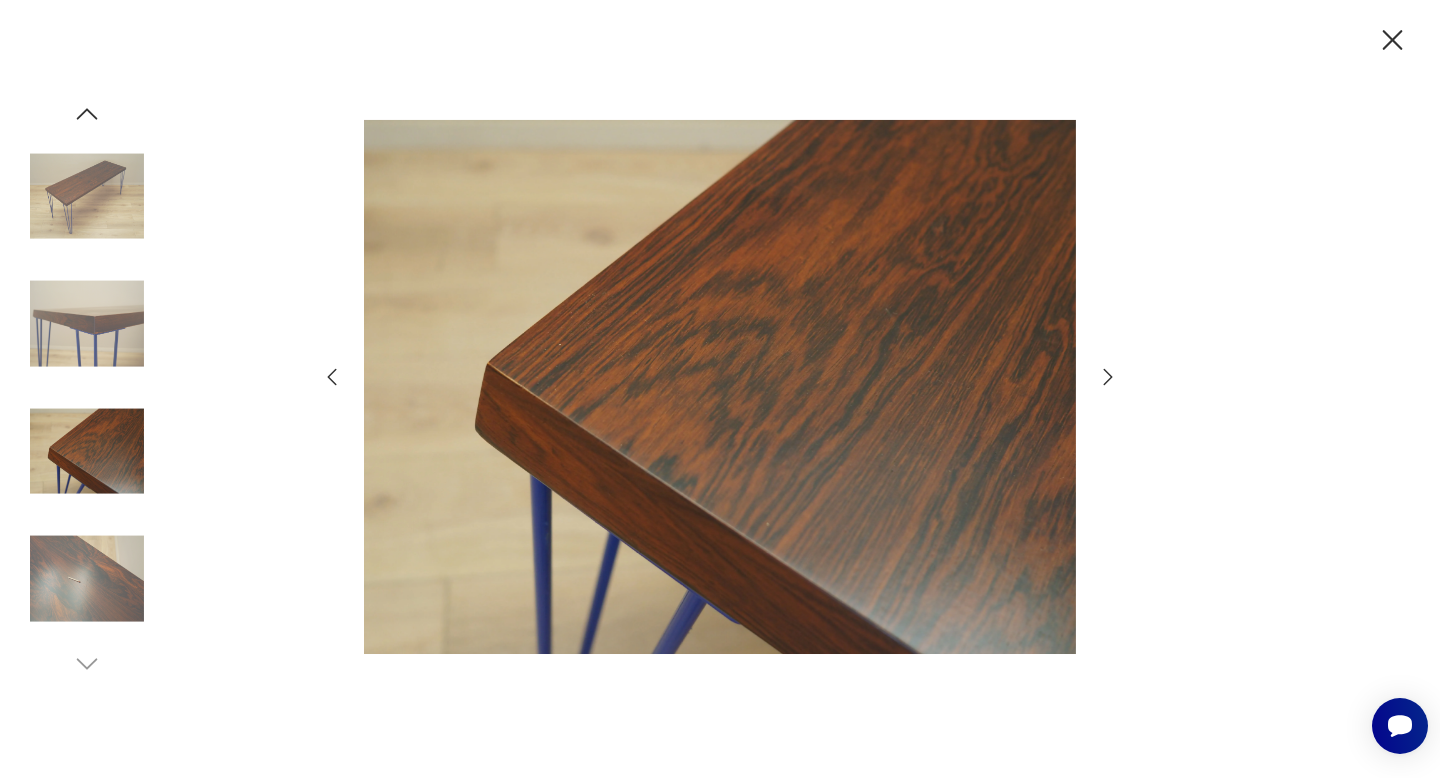 click 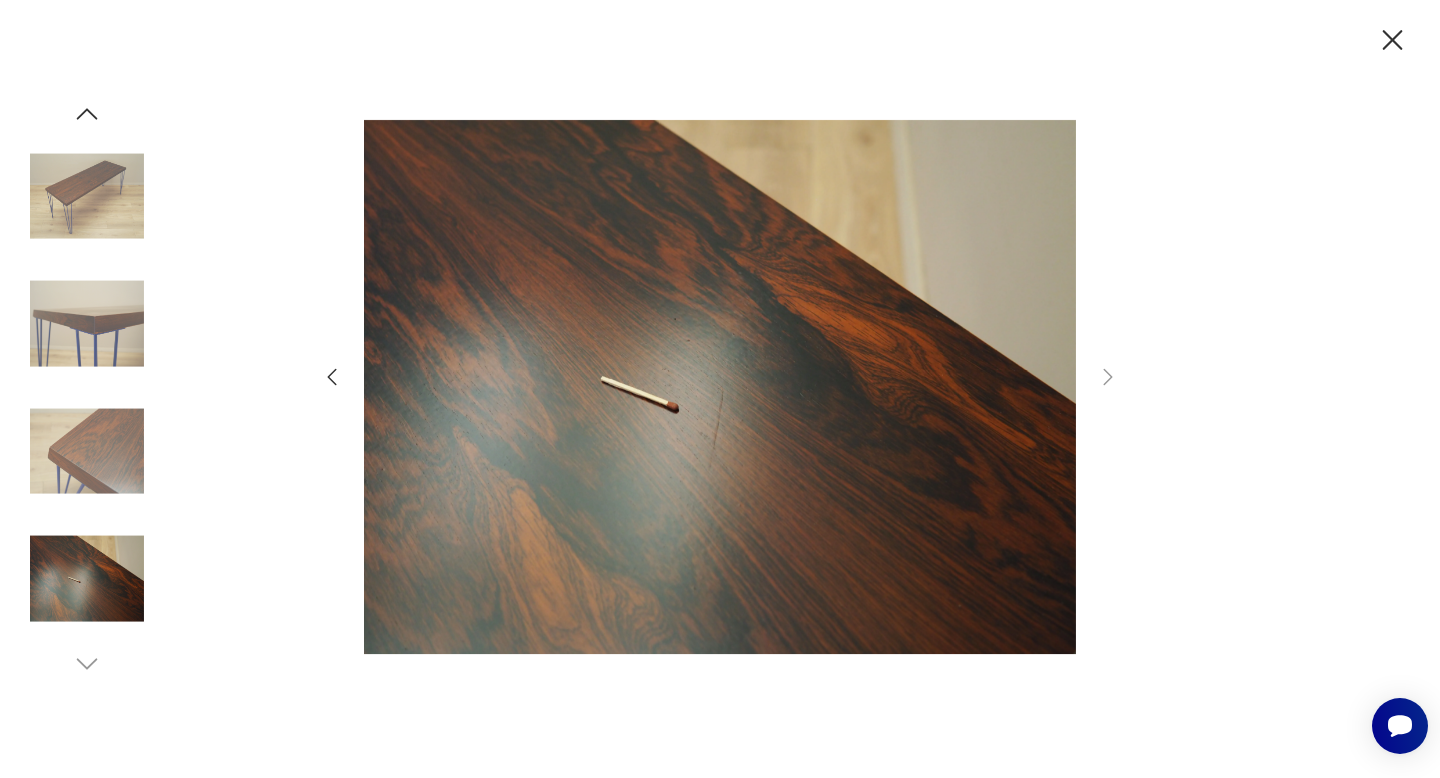 click 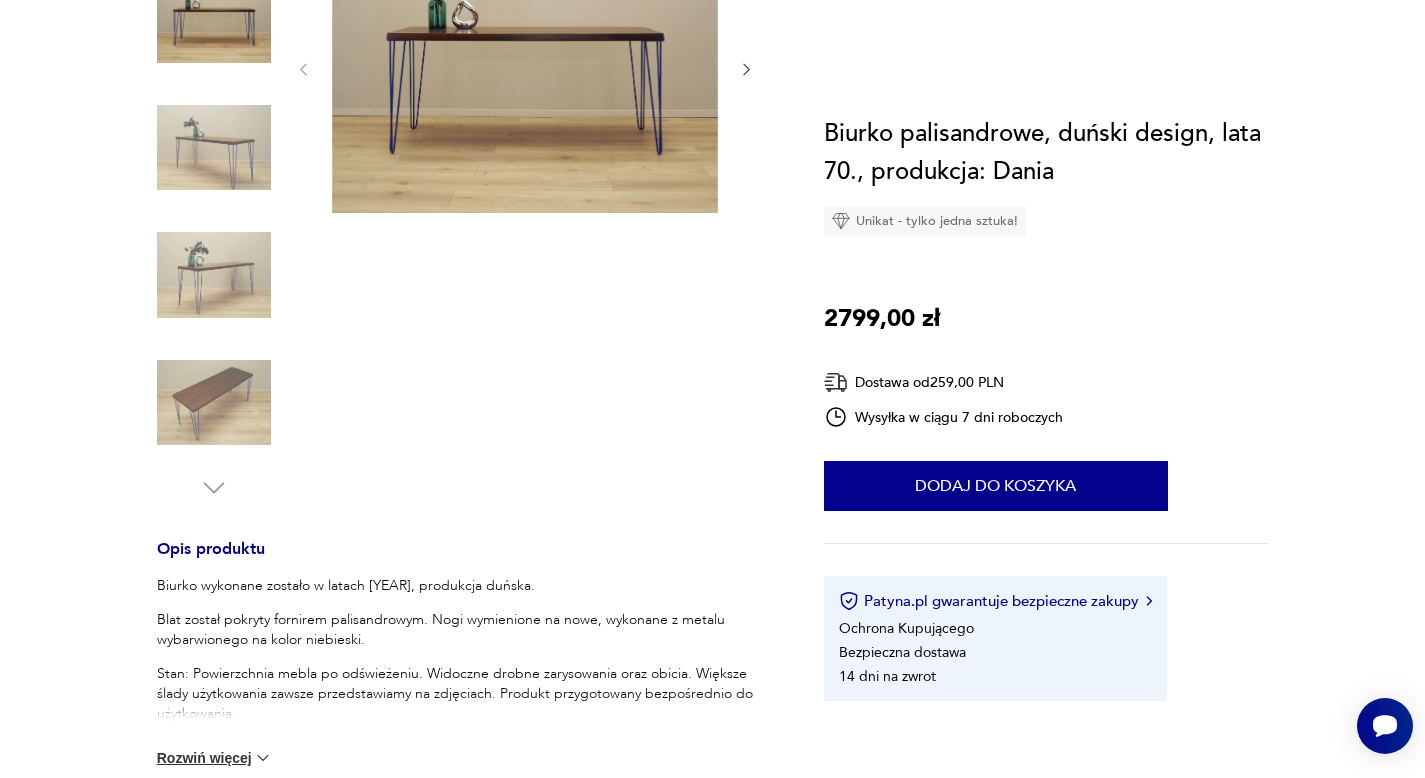 scroll, scrollTop: 0, scrollLeft: 0, axis: both 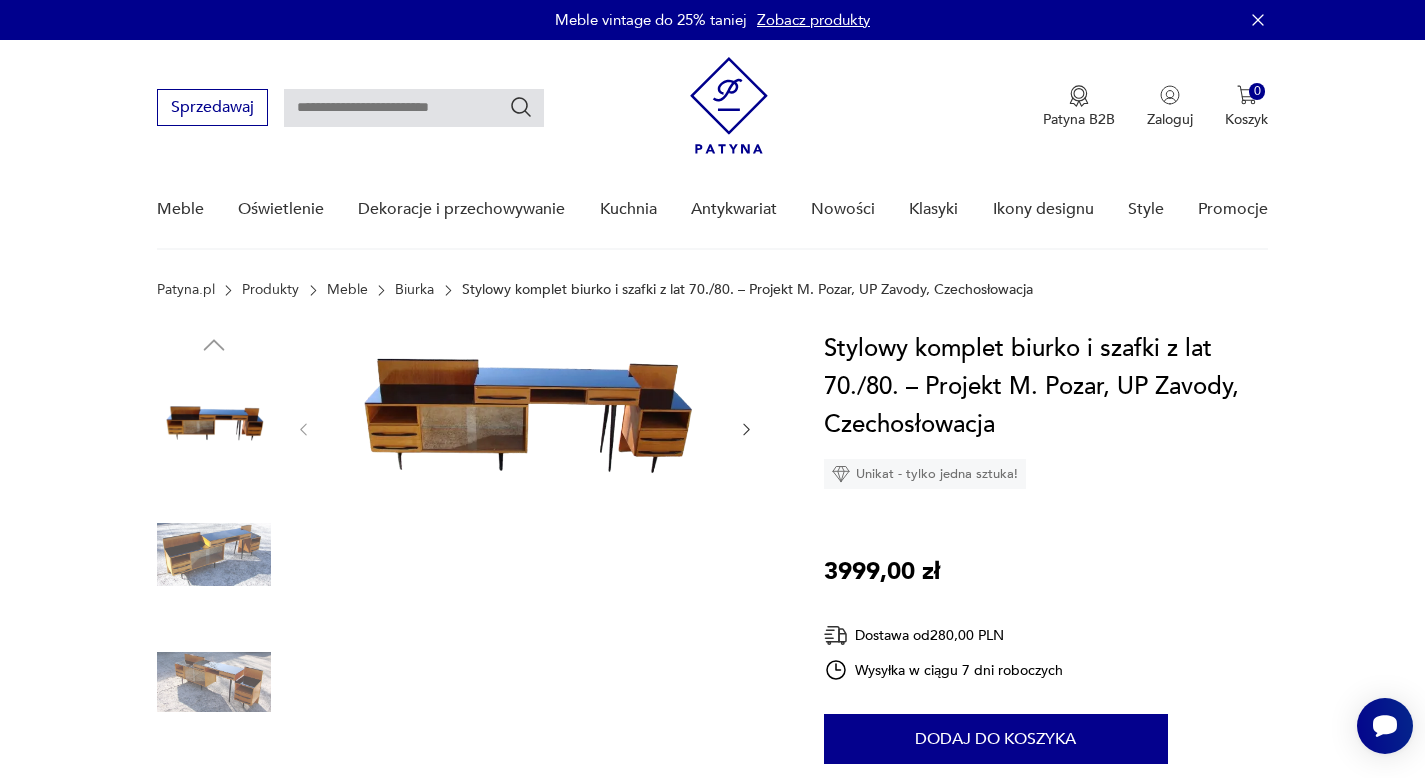 click at bounding box center [525, 427] 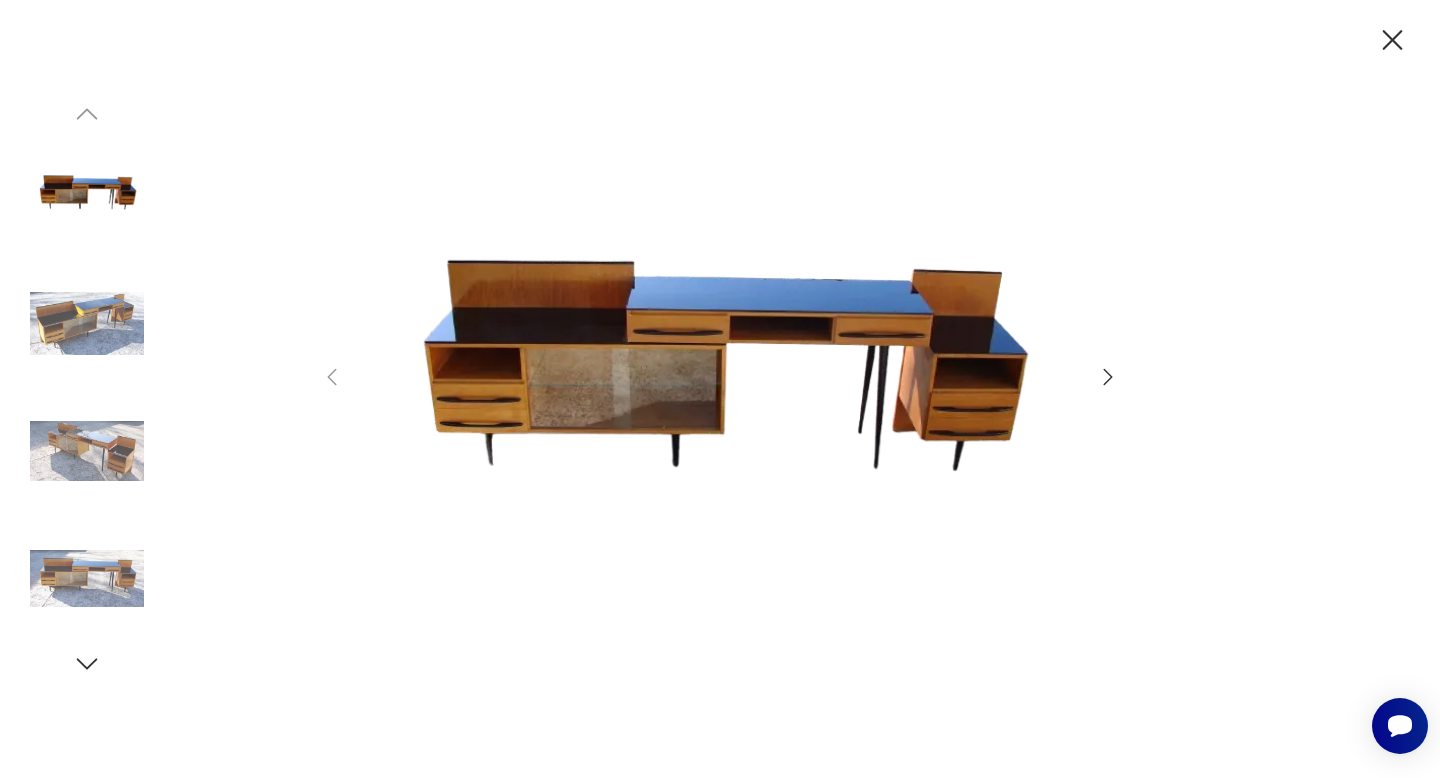 click at bounding box center (720, 387) 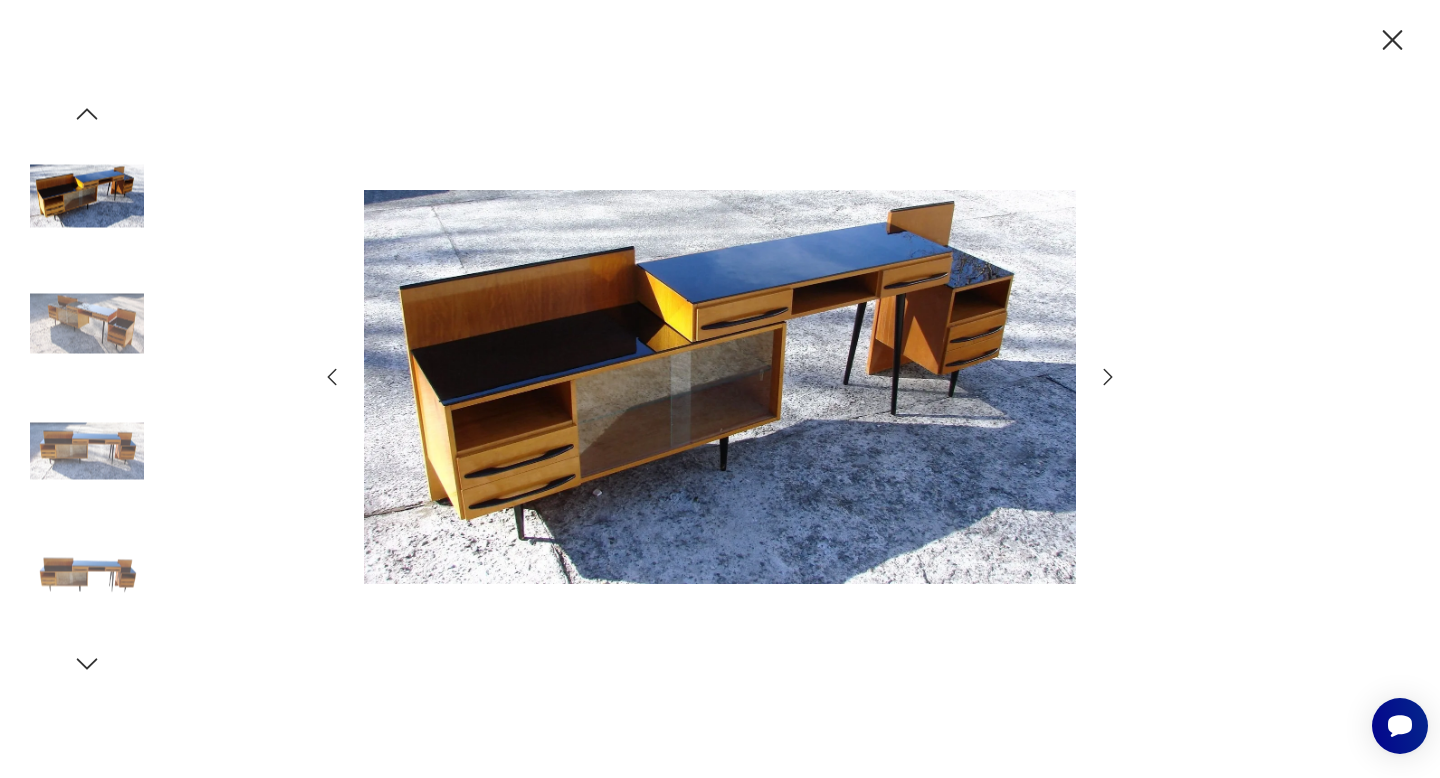 click 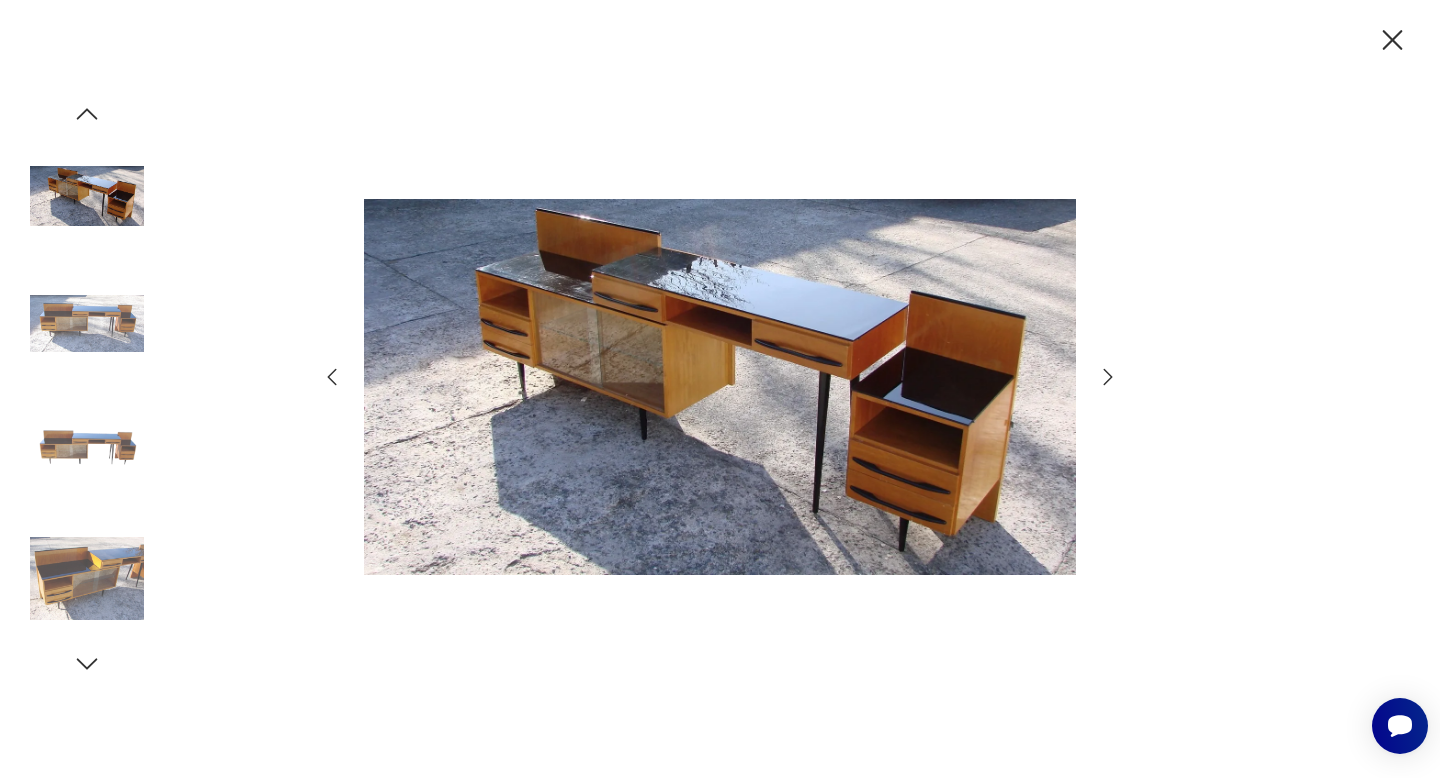 click 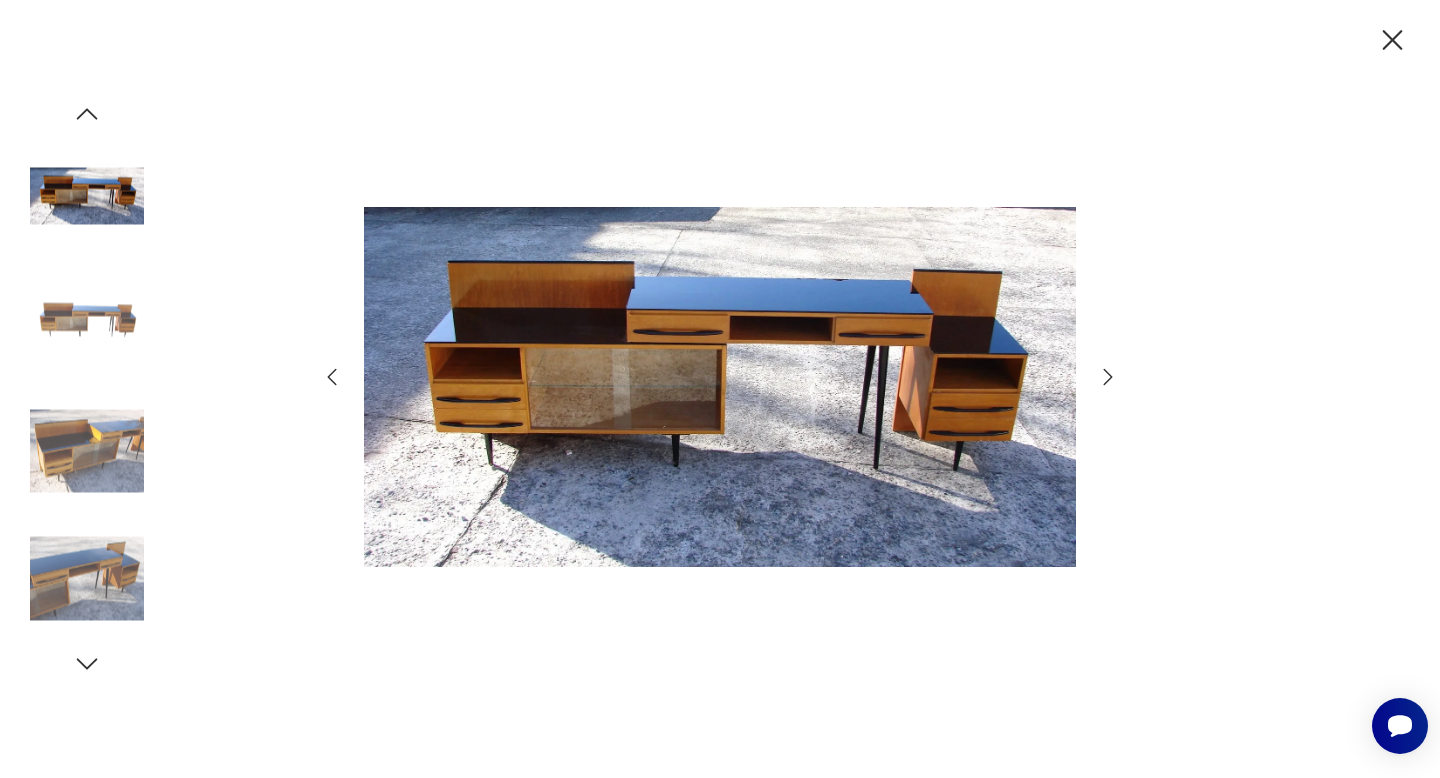 click 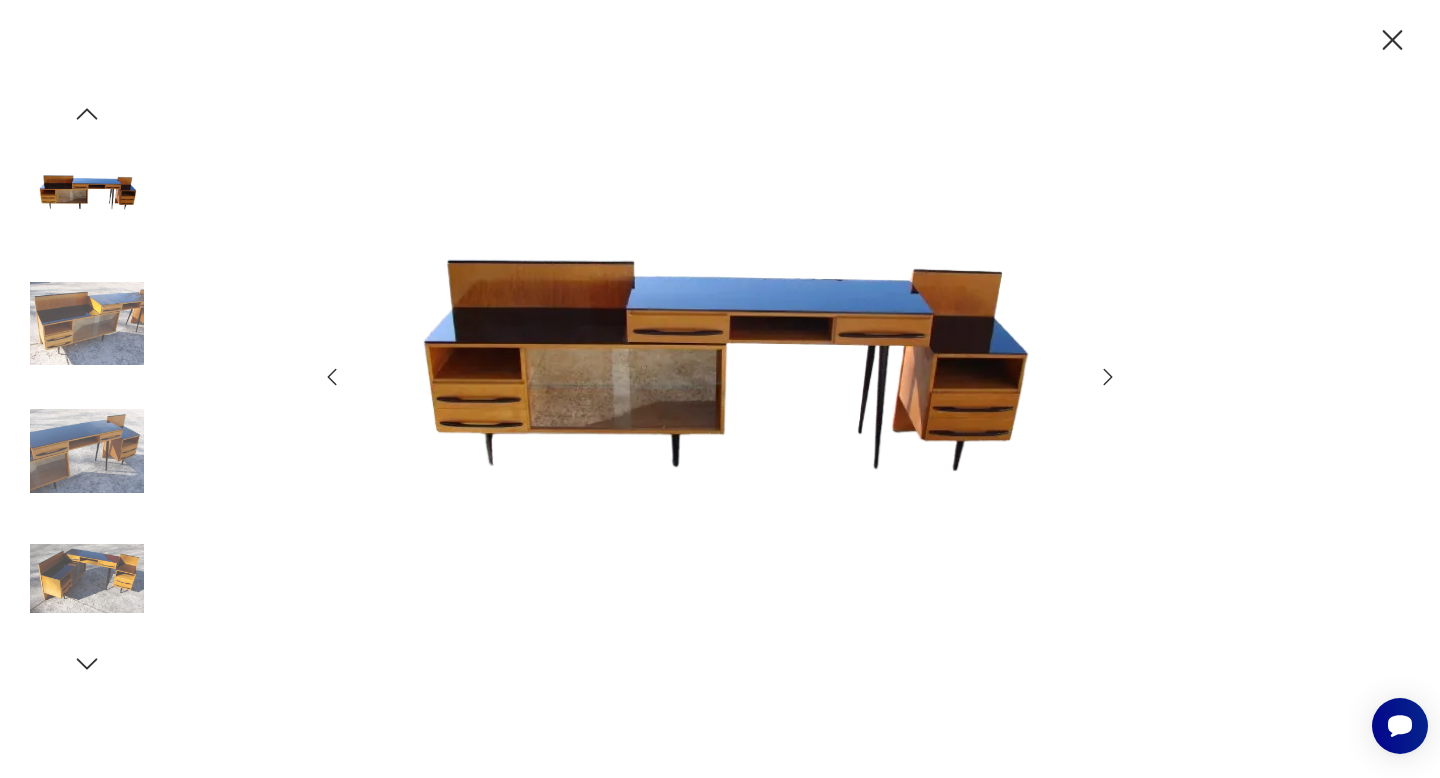click 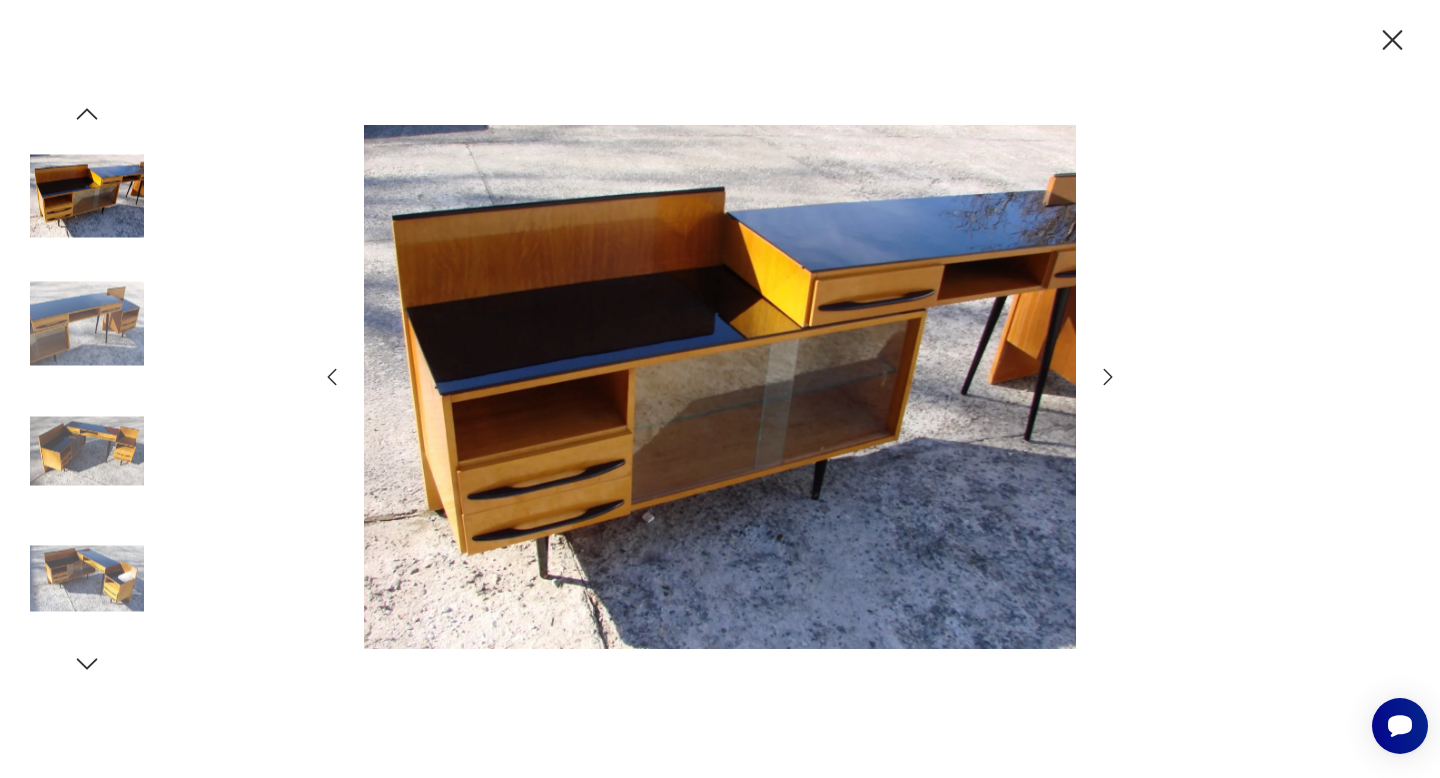 click 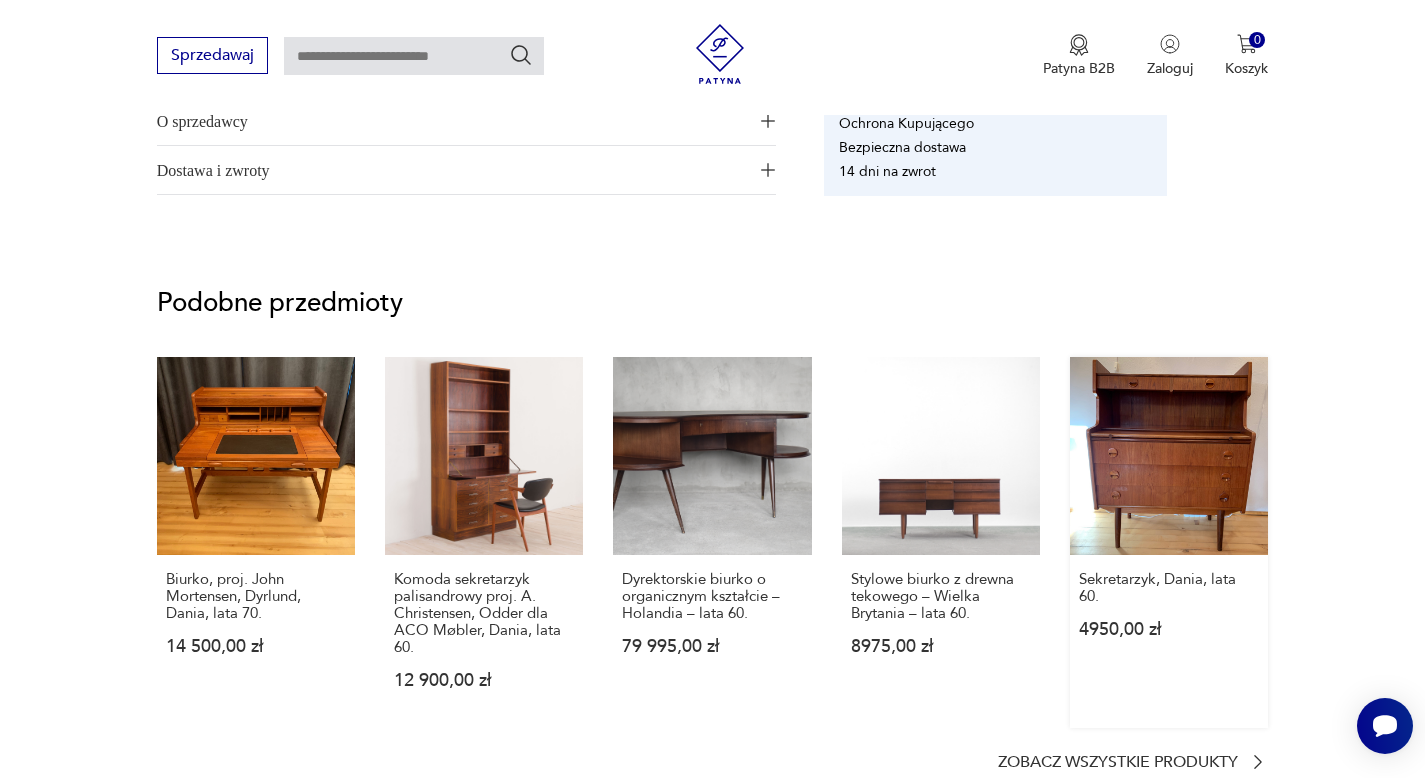 scroll, scrollTop: 1284, scrollLeft: 0, axis: vertical 